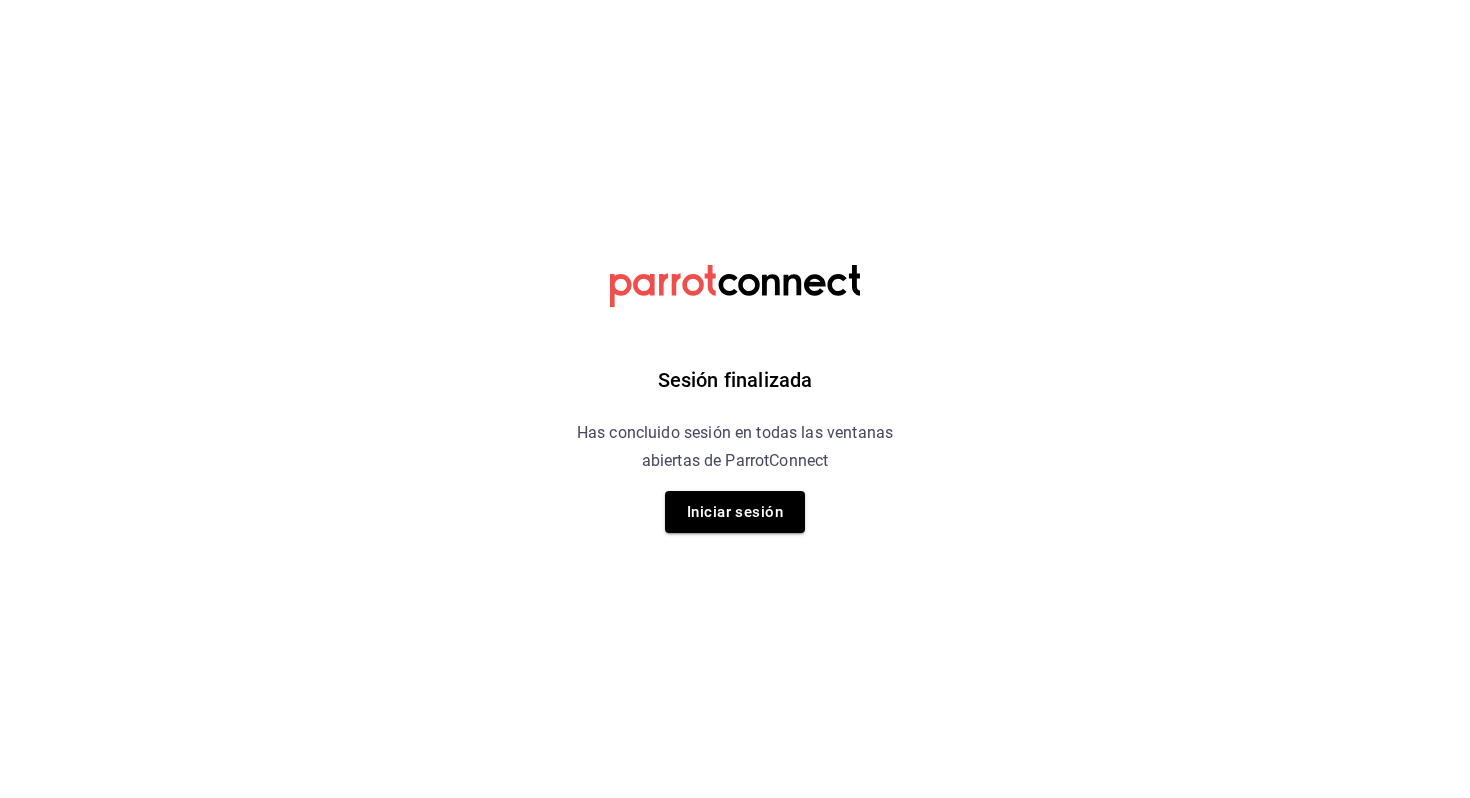 scroll, scrollTop: 0, scrollLeft: 0, axis: both 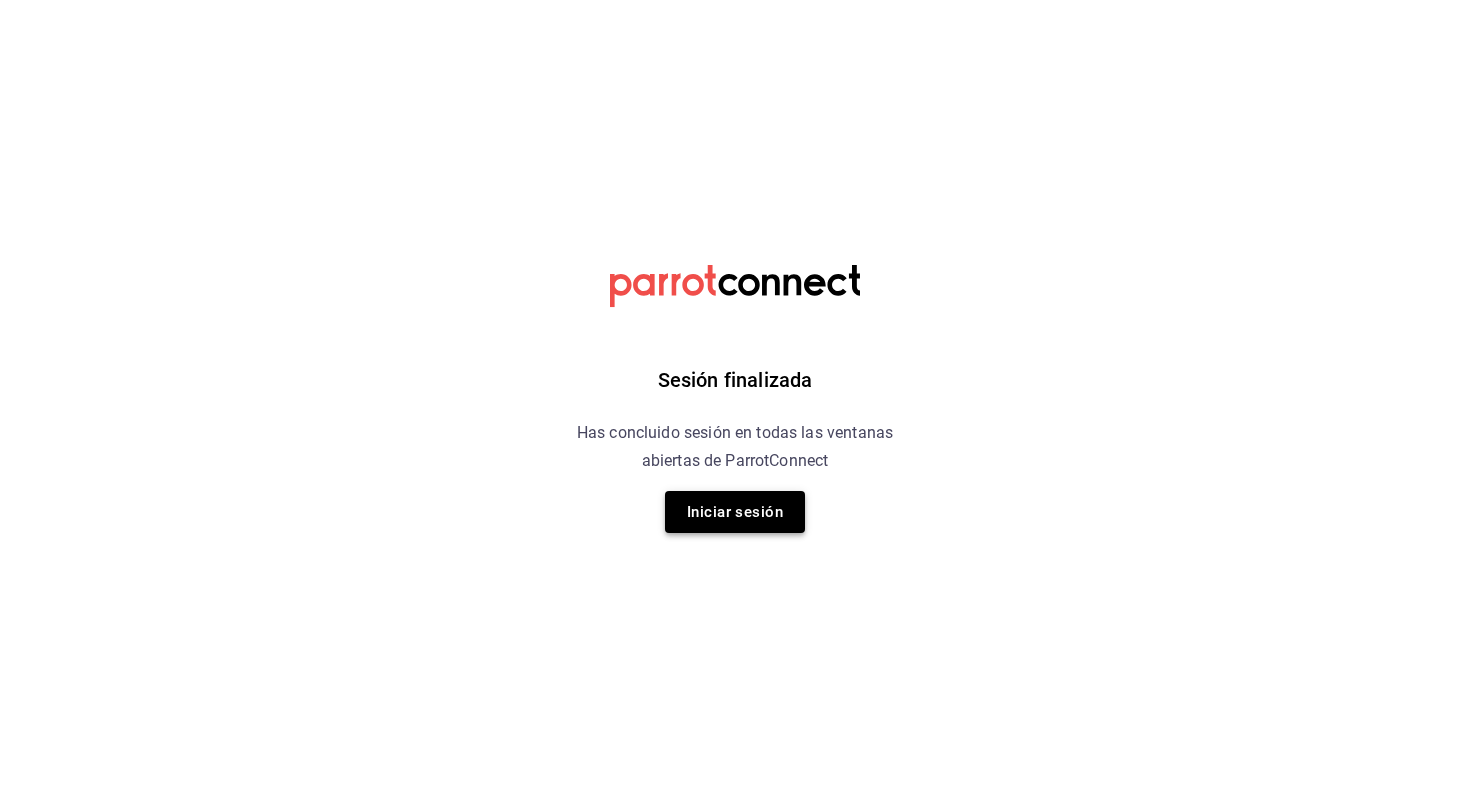 click on "Iniciar sesión" at bounding box center [735, 512] 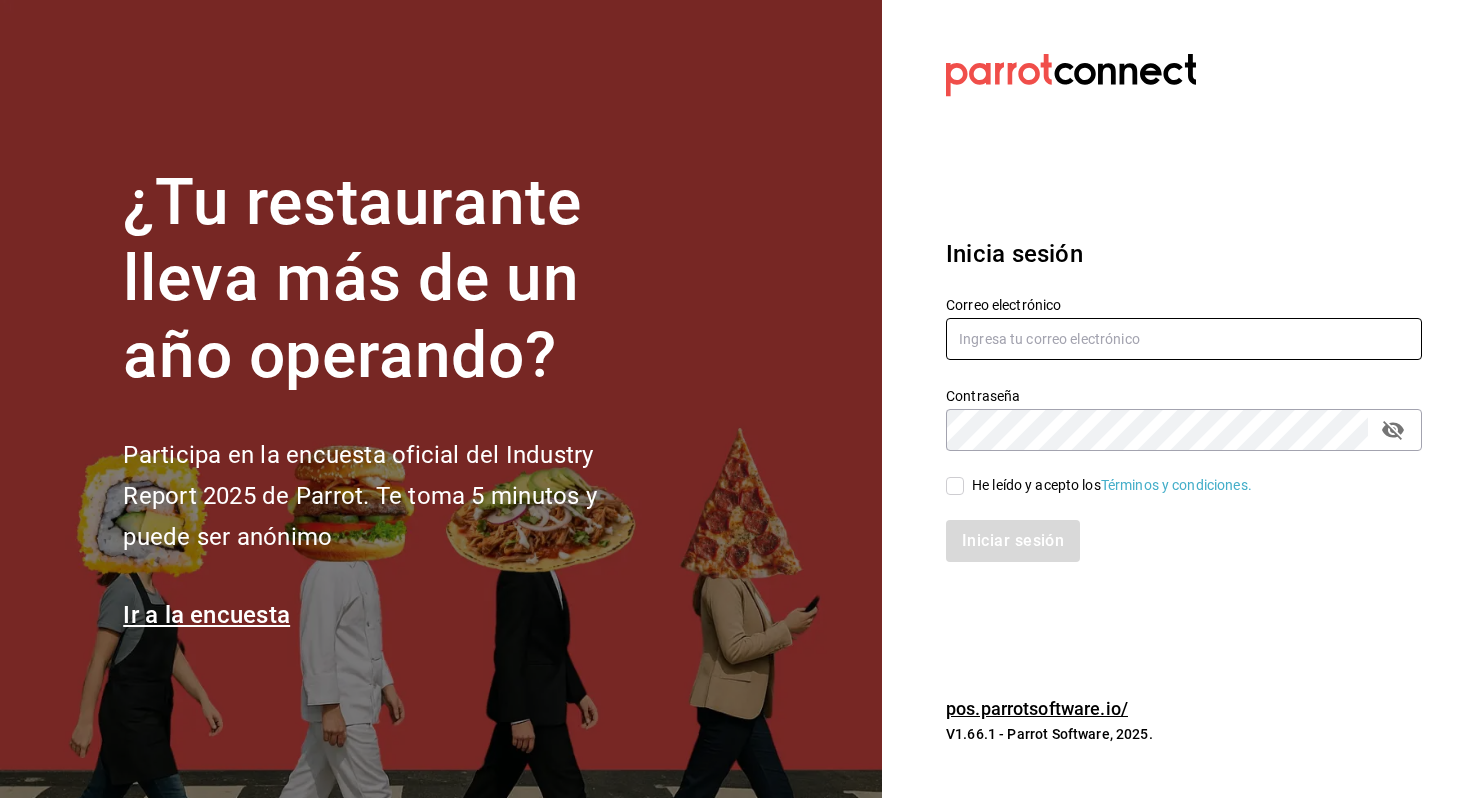 click at bounding box center [1184, 339] 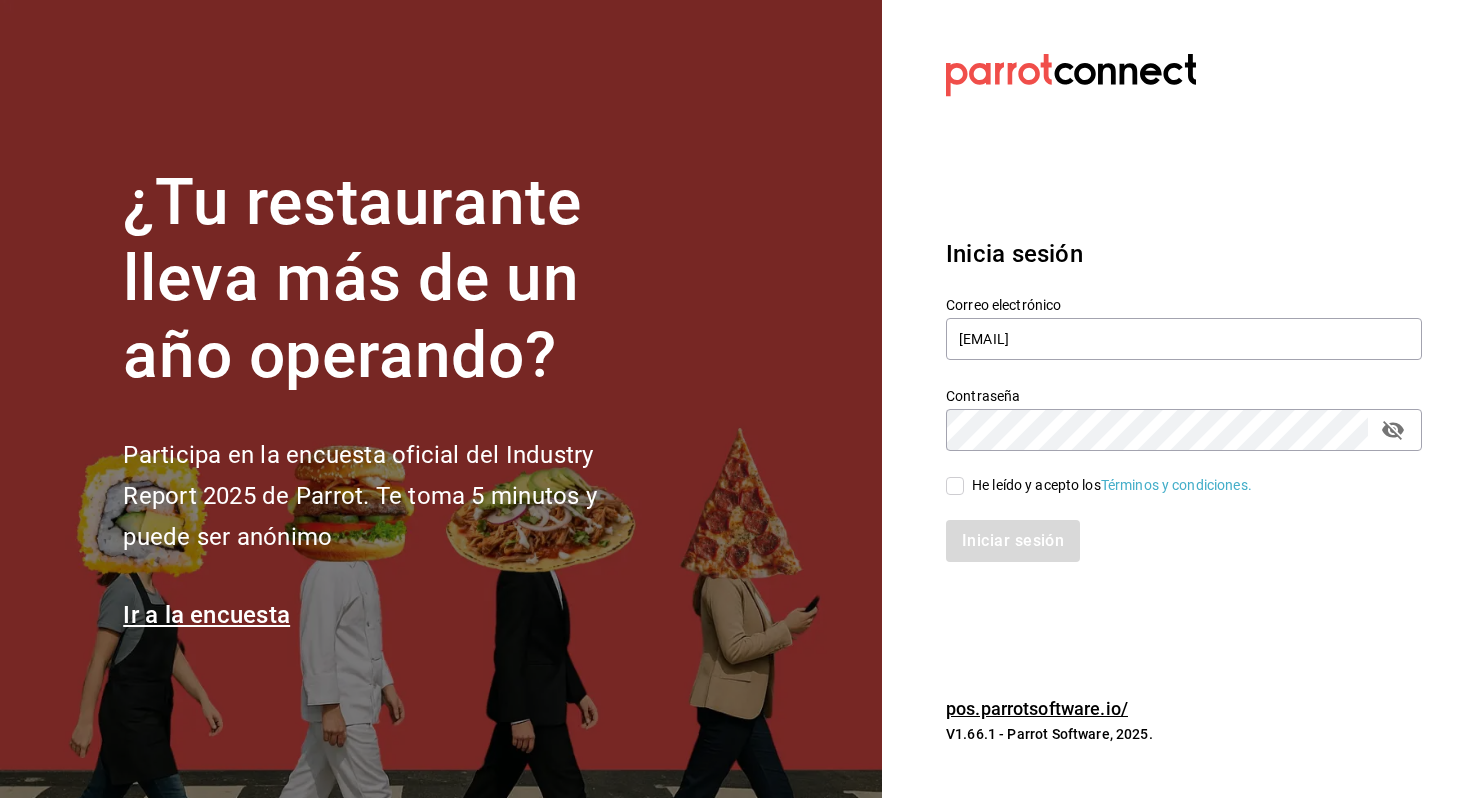 click on "He leído y acepto los  Términos y condiciones." at bounding box center [955, 486] 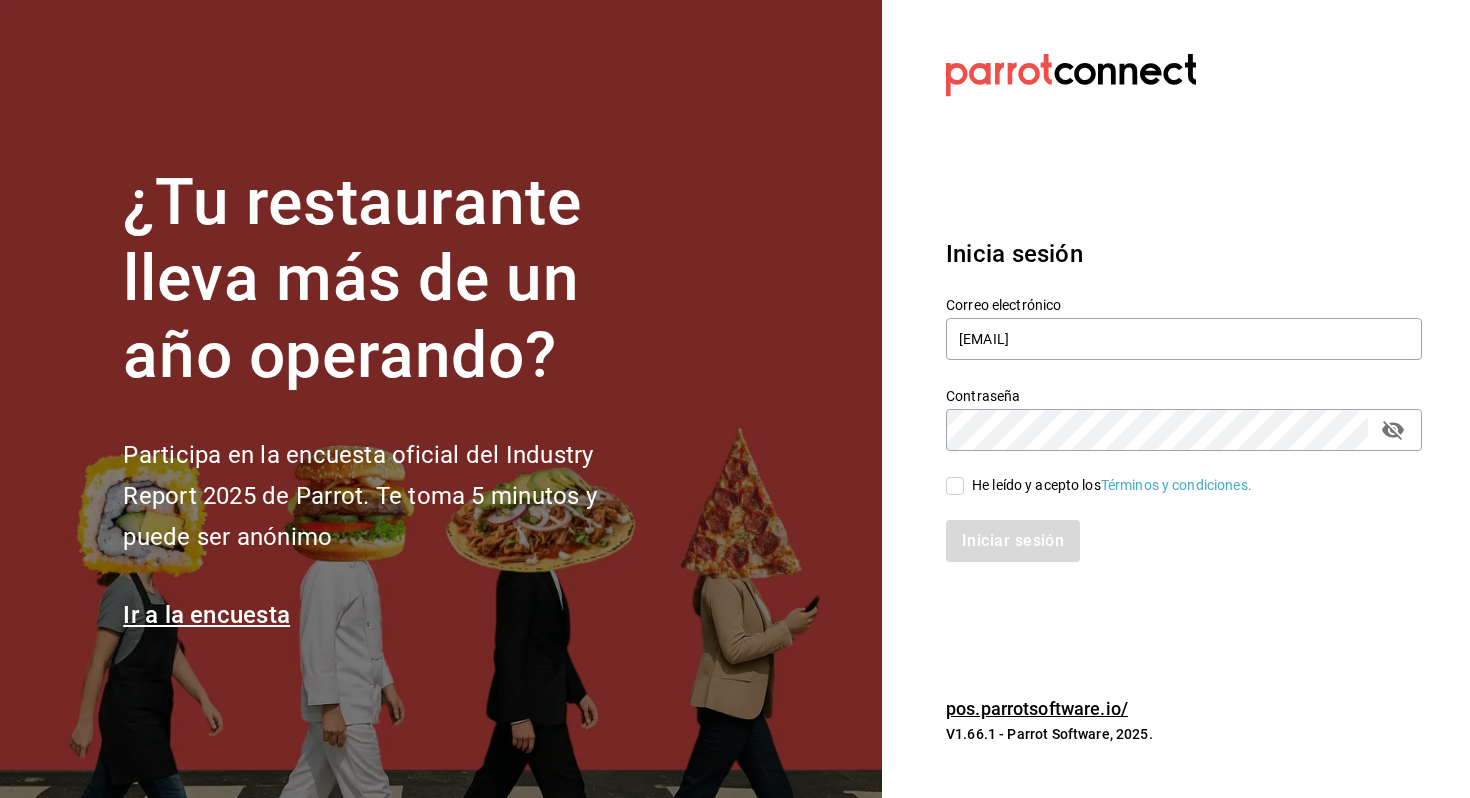 checkbox on "true" 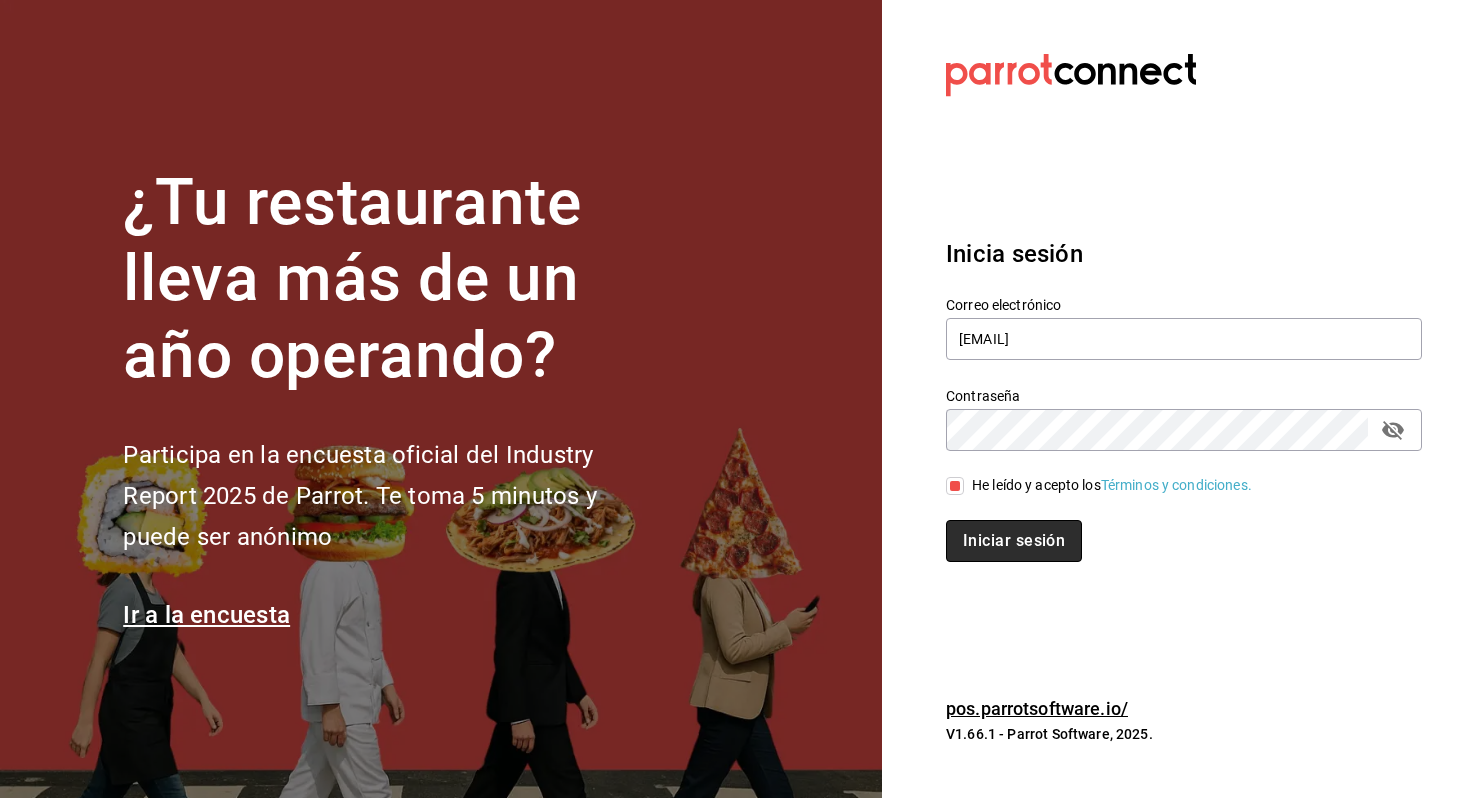 click on "Iniciar sesión" at bounding box center [1014, 541] 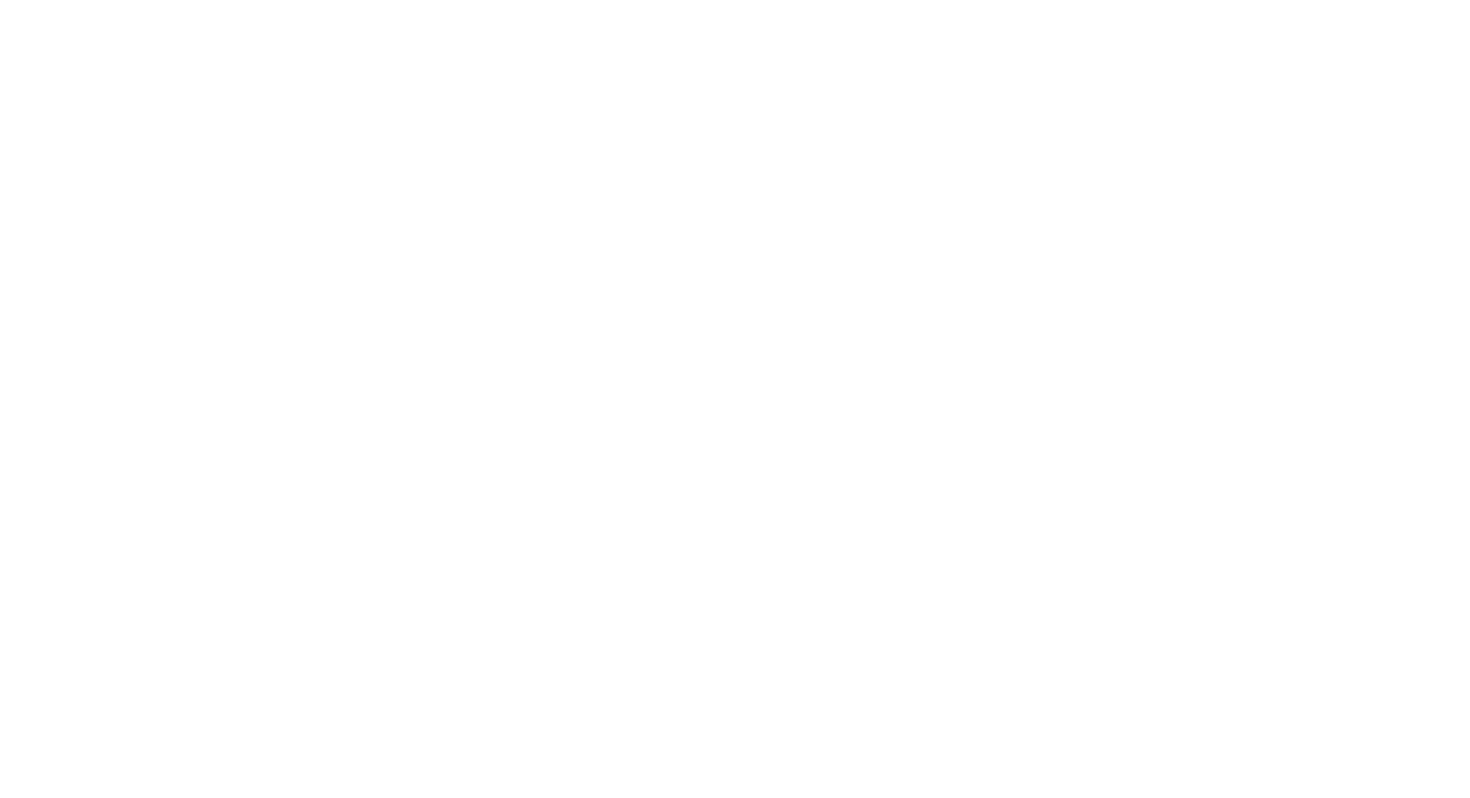 scroll, scrollTop: 0, scrollLeft: 0, axis: both 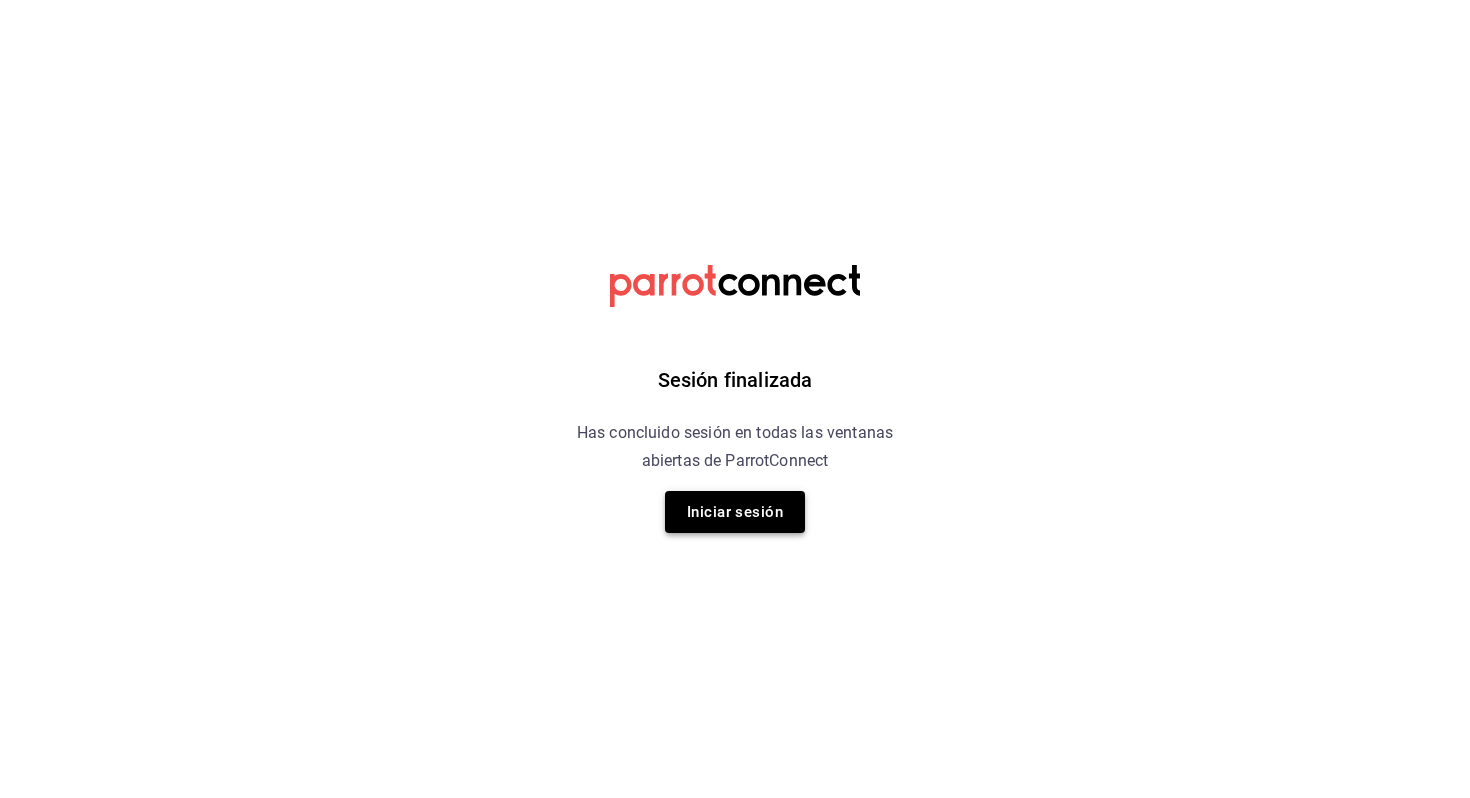 click on "Iniciar sesión" at bounding box center (735, 512) 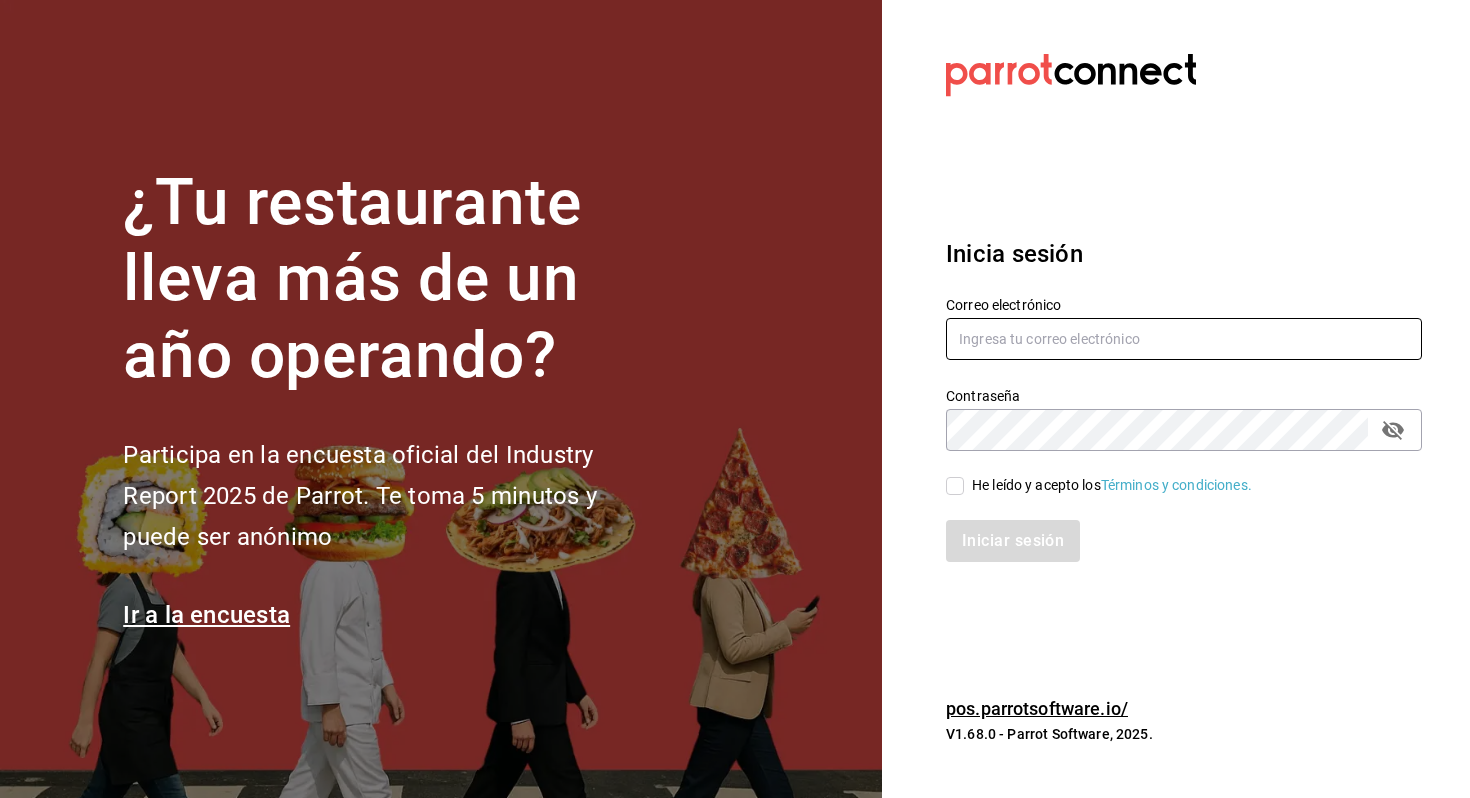 click at bounding box center [1184, 339] 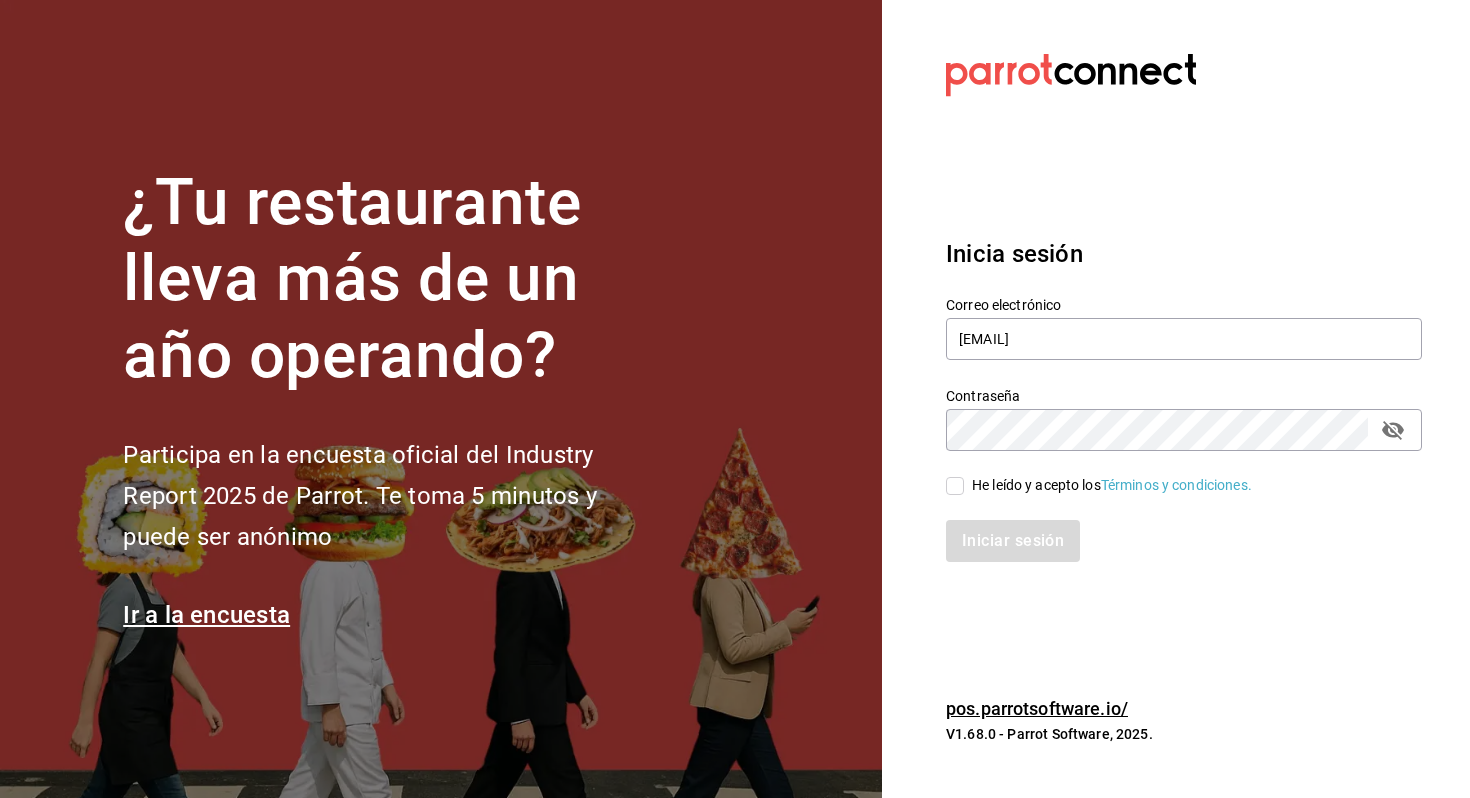 click on "He leído y acepto los  Términos y condiciones." at bounding box center [1172, 474] 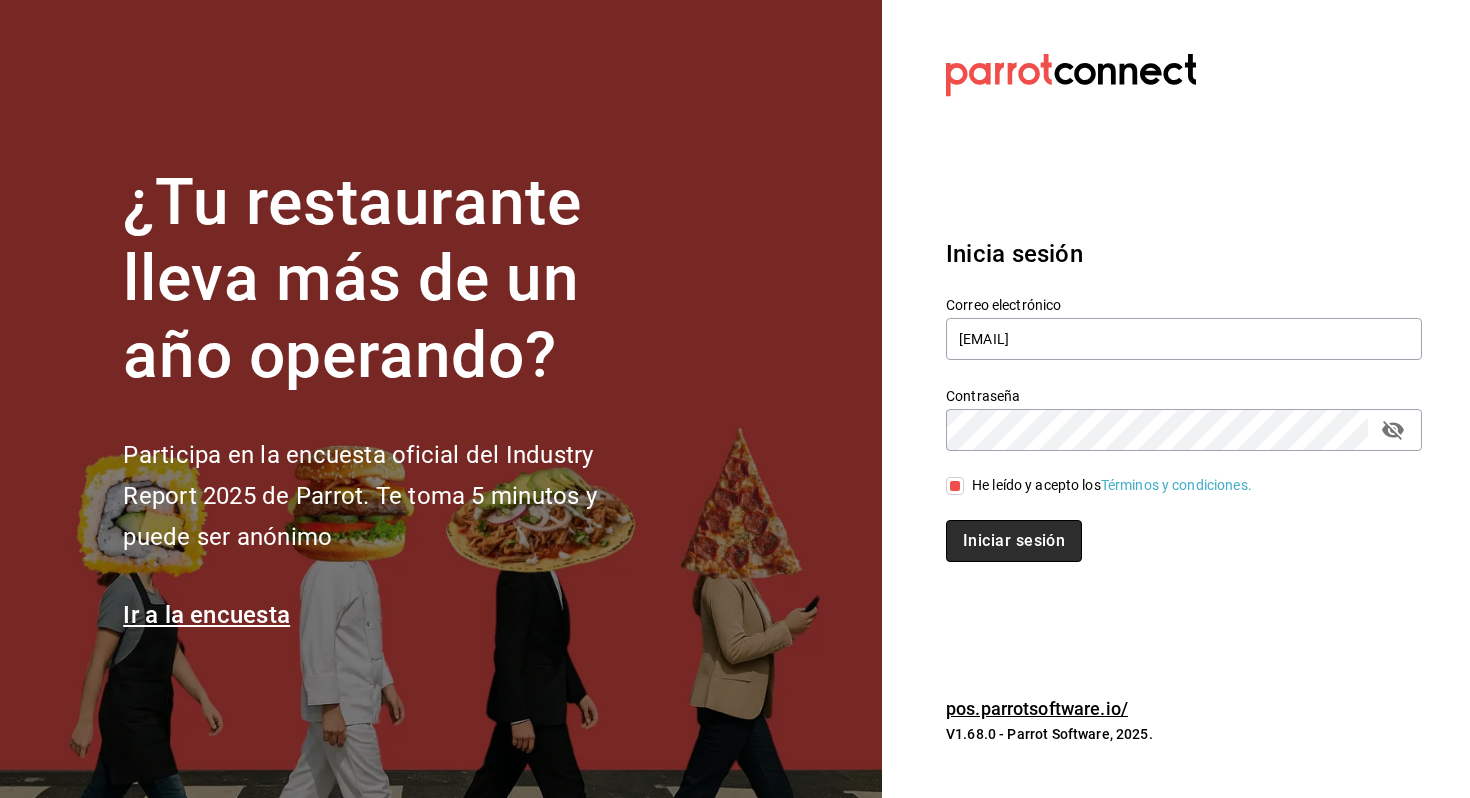 click on "Iniciar sesión" at bounding box center [1014, 541] 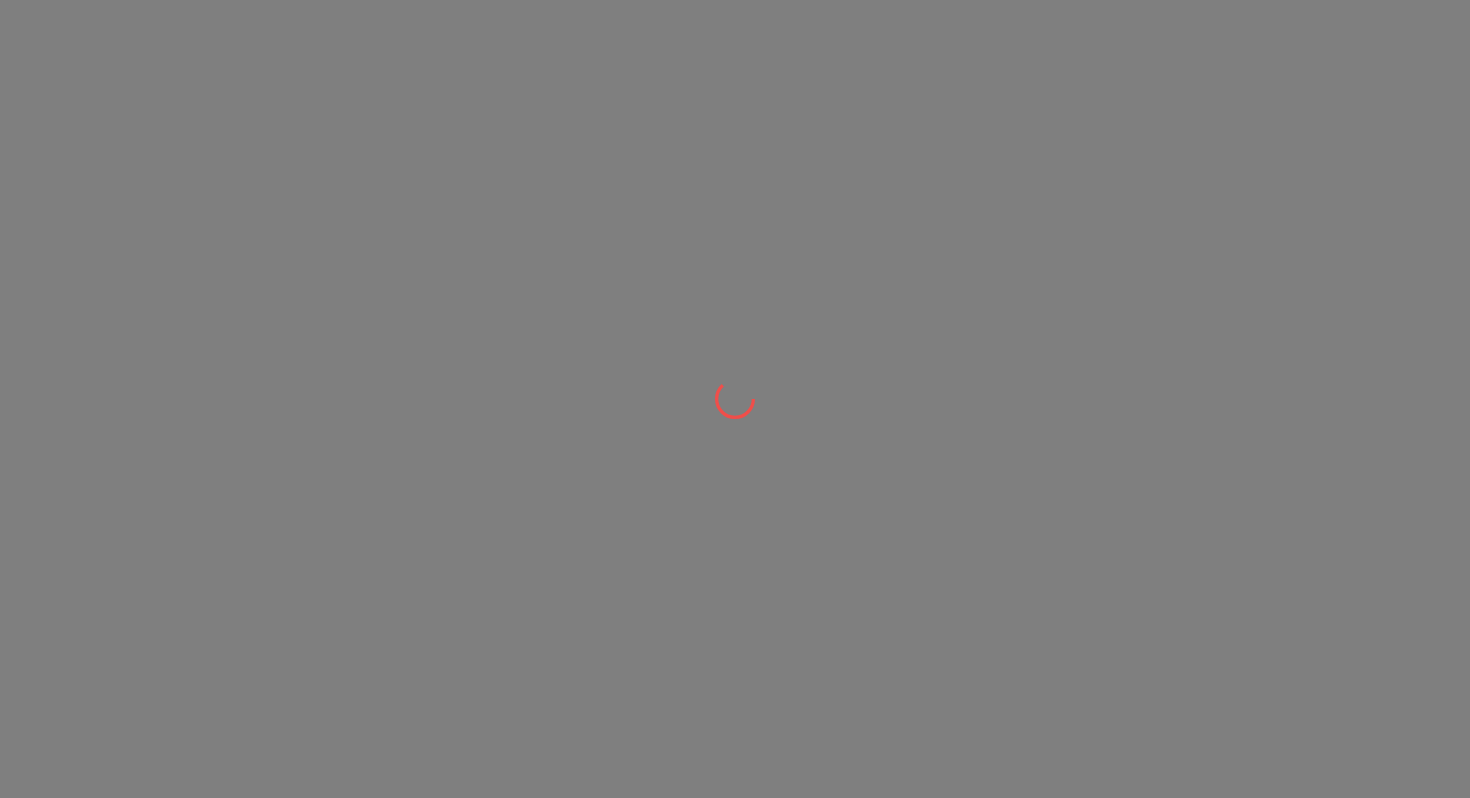 scroll, scrollTop: 0, scrollLeft: 0, axis: both 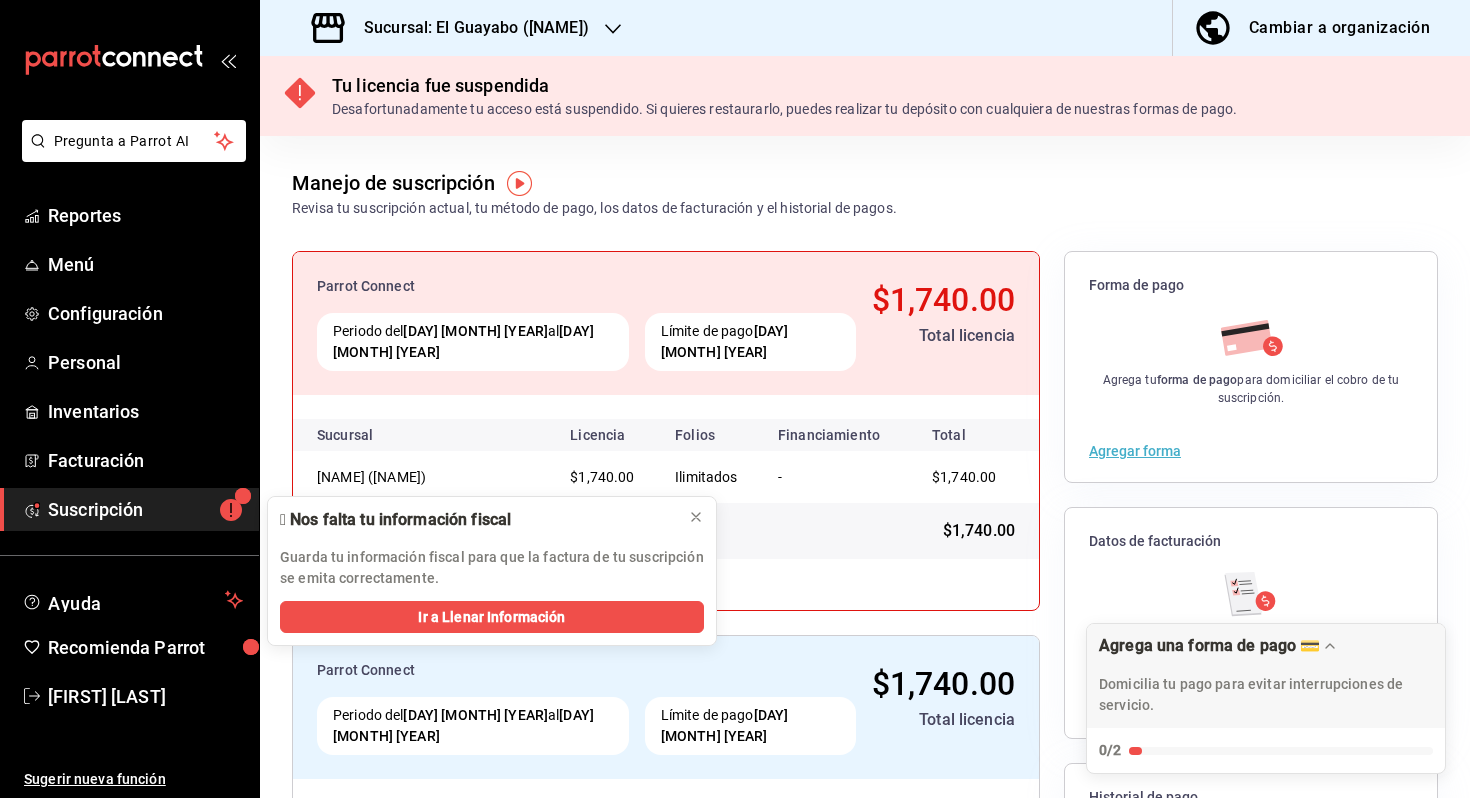 click on "Sucursal: El Guayabo ([NAME])" at bounding box center [468, 28] 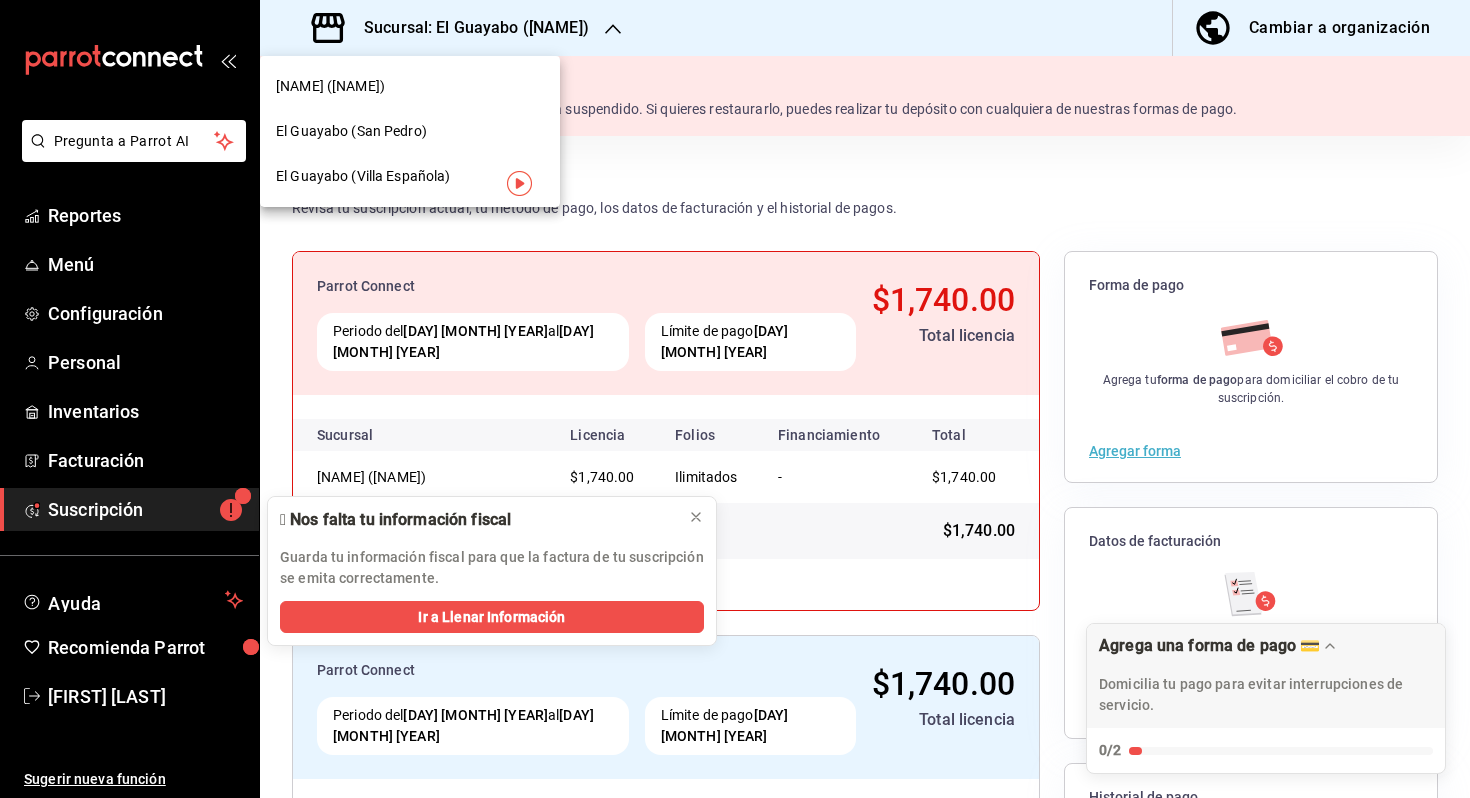 click on "El Guayabo (San Pedro)" at bounding box center [410, 131] 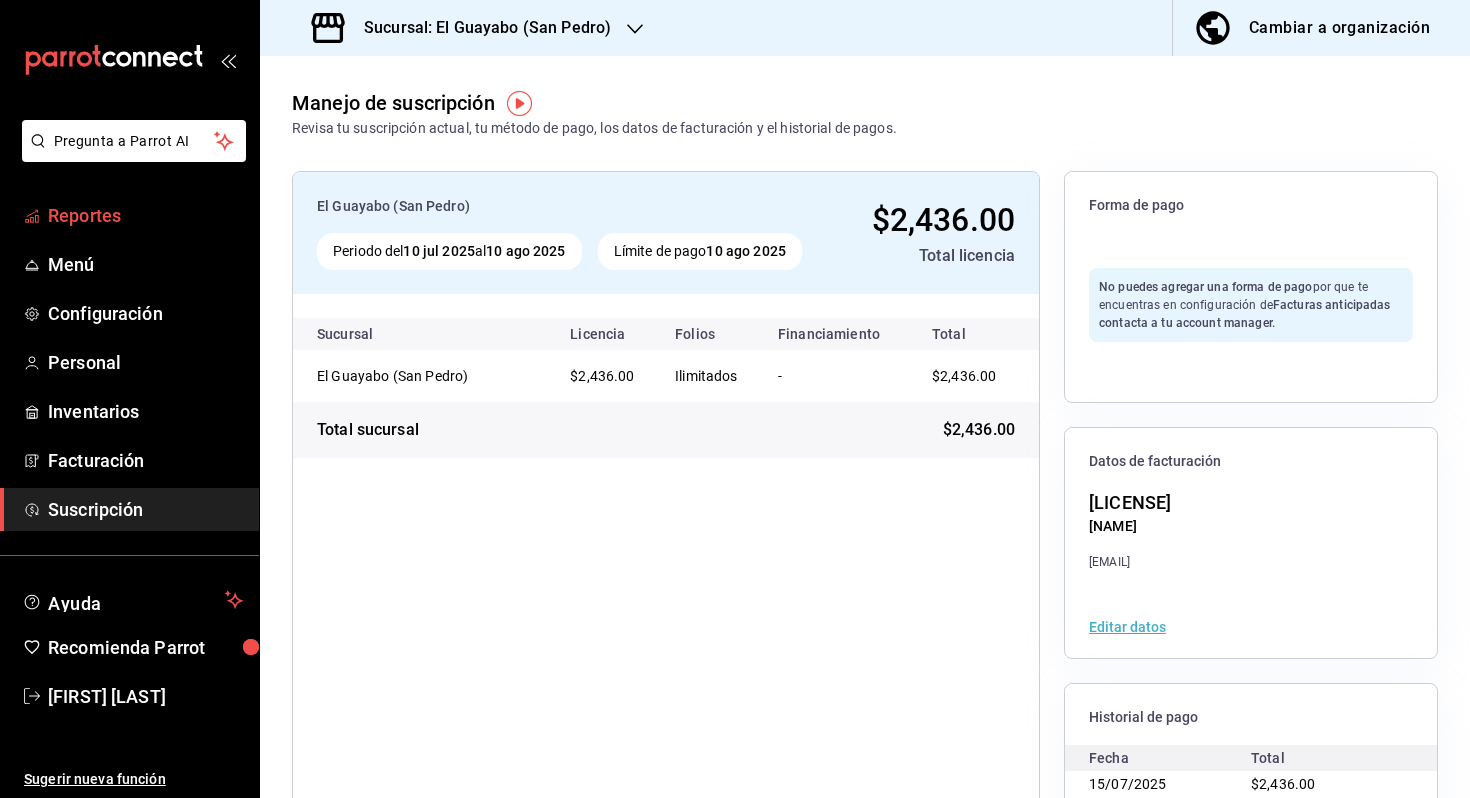click on "Reportes" at bounding box center [145, 215] 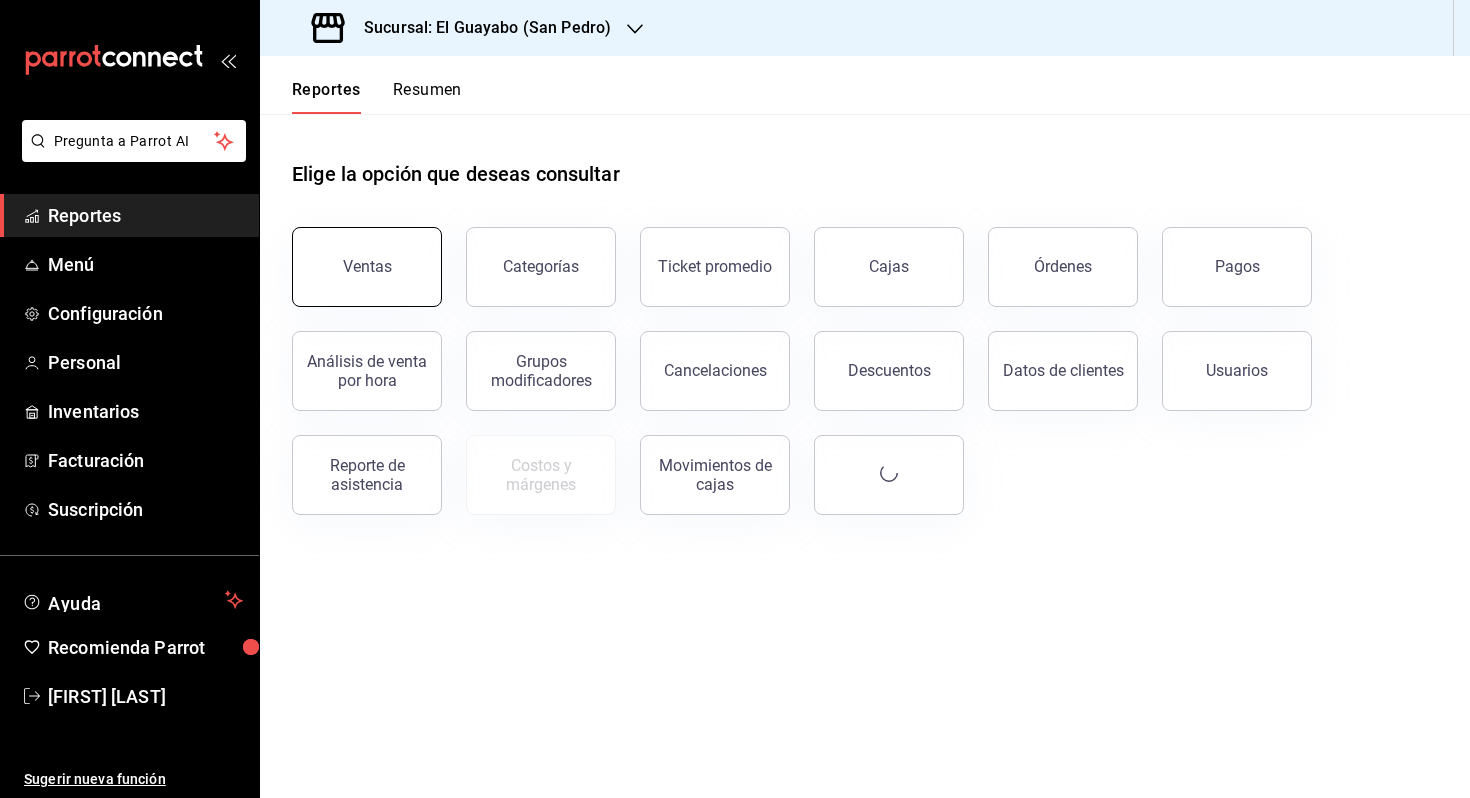 click on "Ventas" at bounding box center [367, 266] 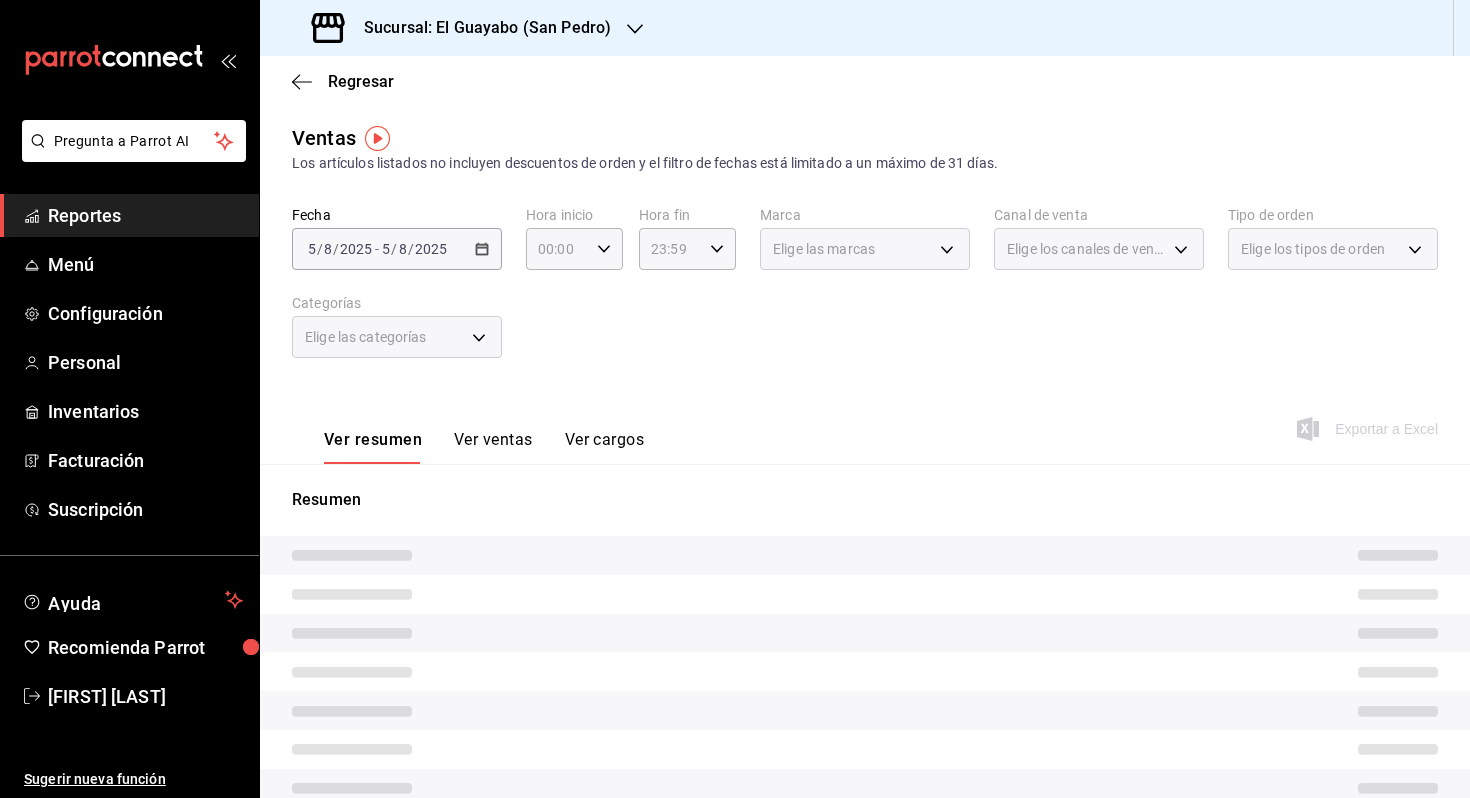 click on "2025-08-05 5 / 8 / 2025 - 2025-08-05 5 / 8 / 2025" at bounding box center (397, 249) 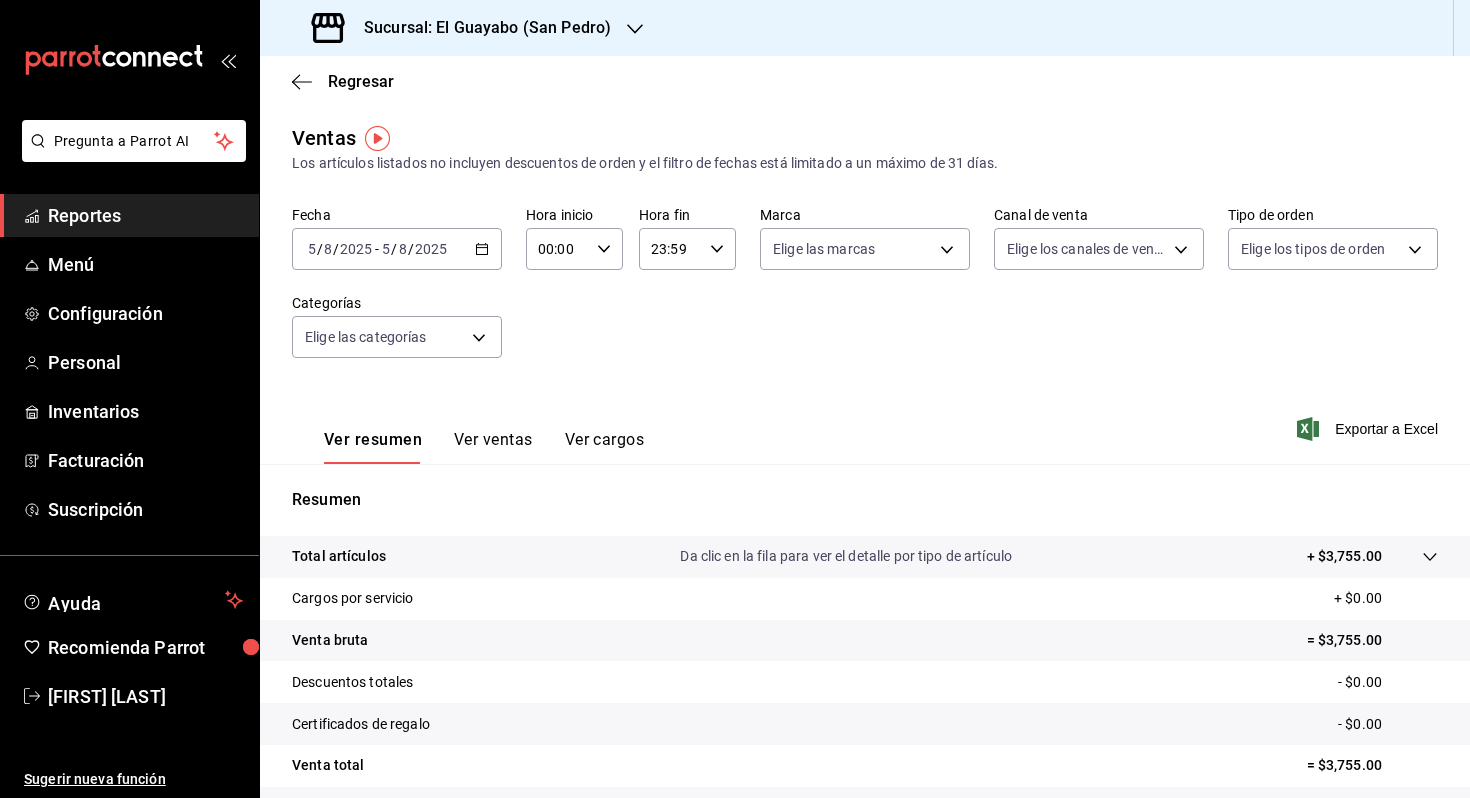 click on "2025" at bounding box center (356, 249) 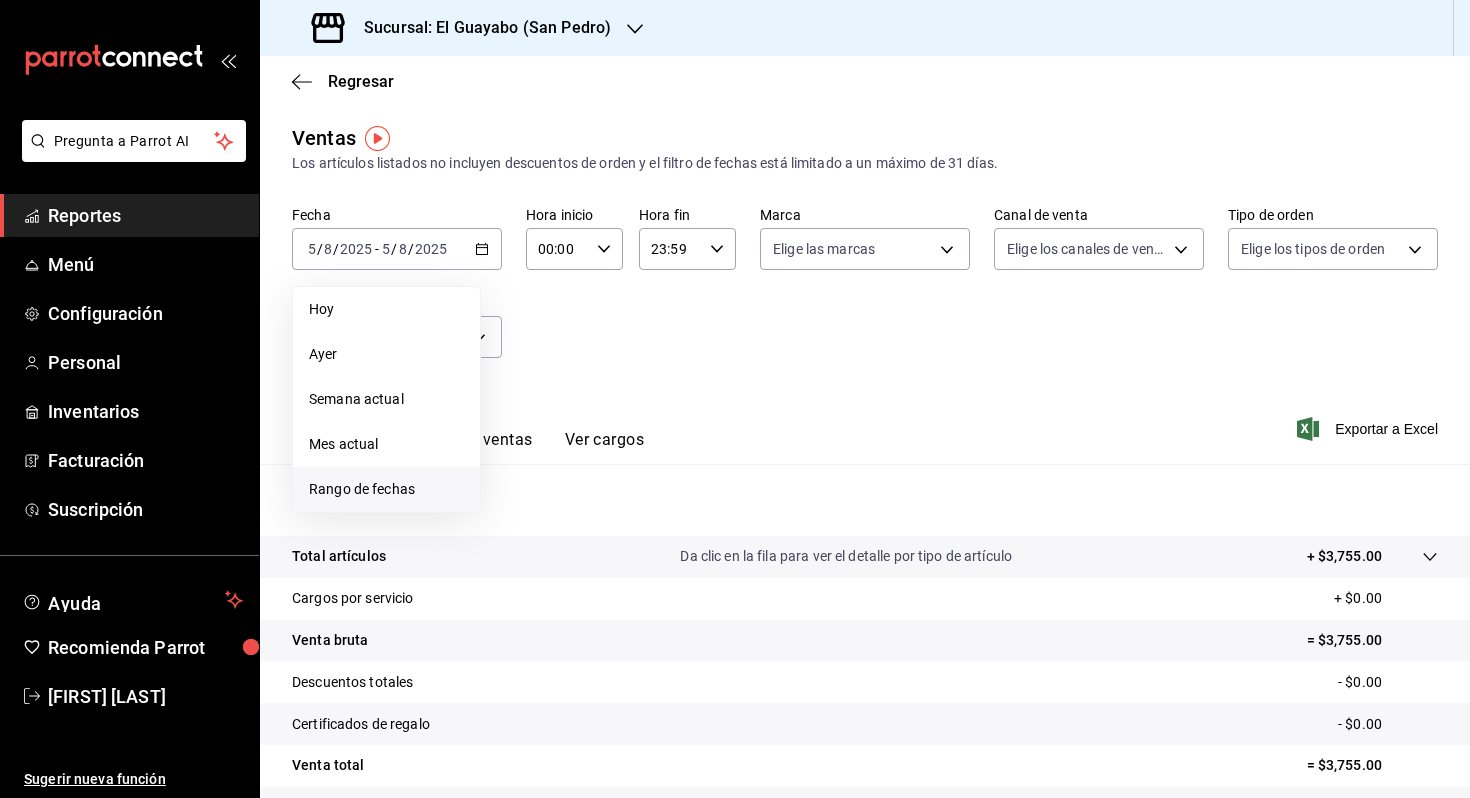 click on "Rango de fechas" at bounding box center (386, 489) 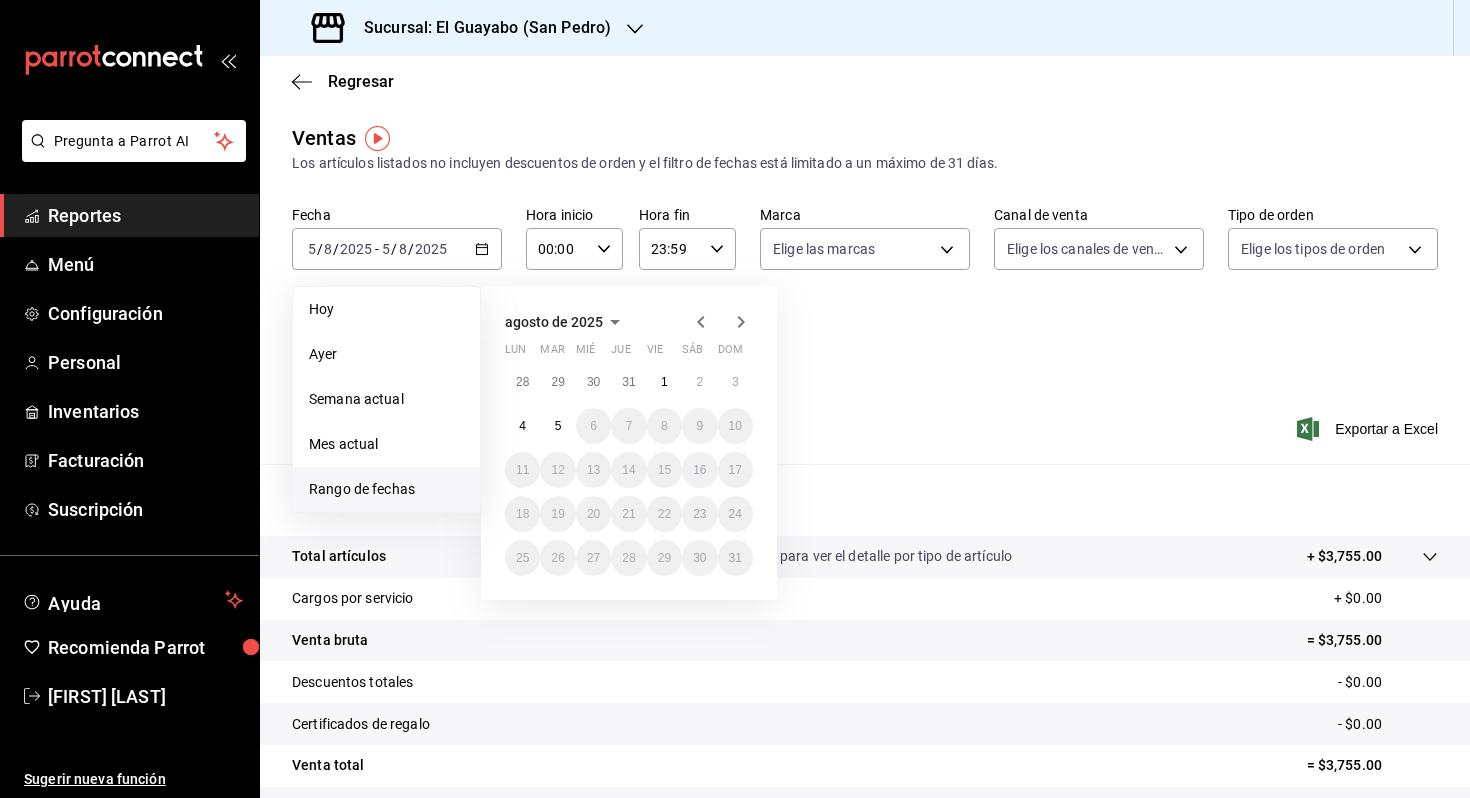 click 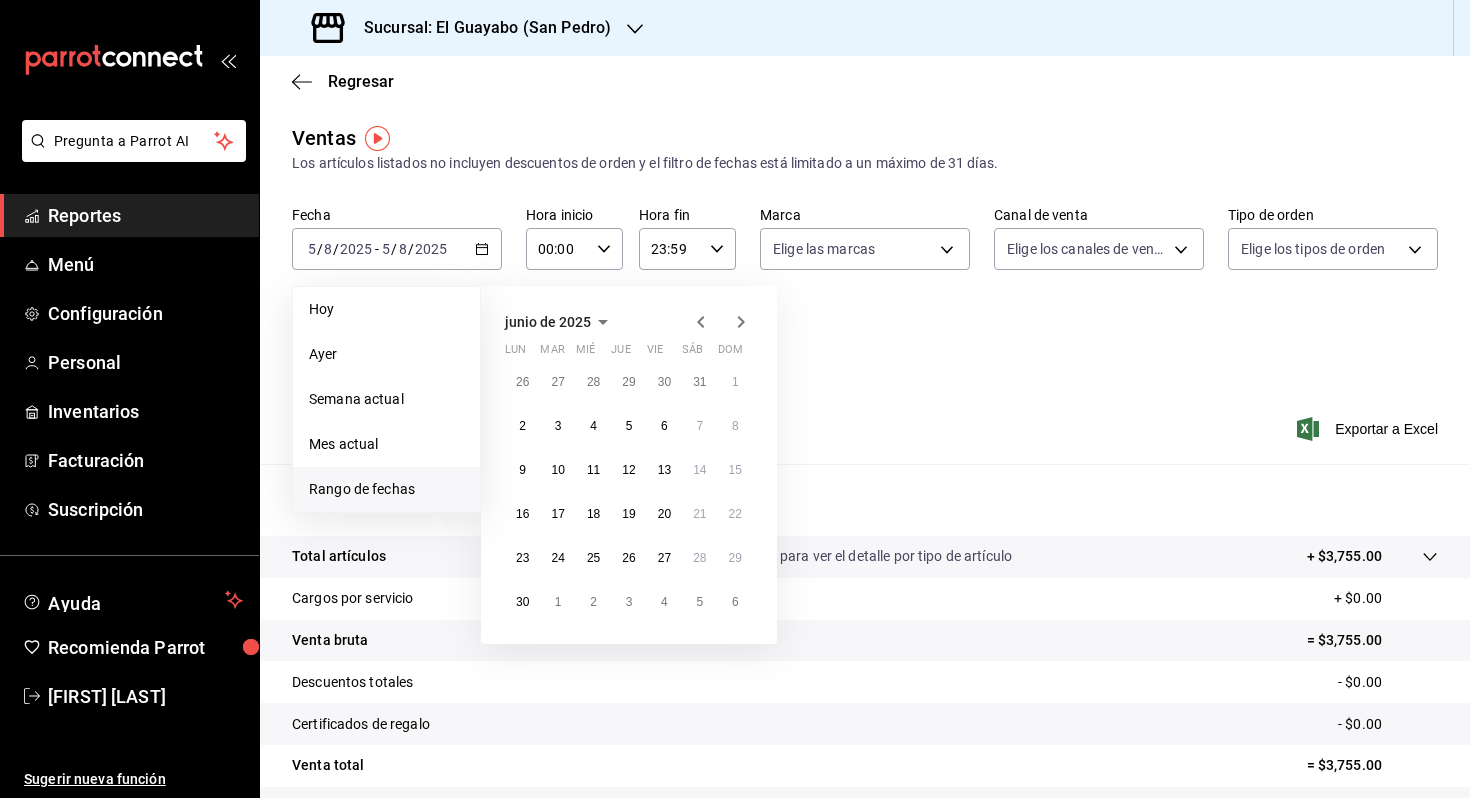 click 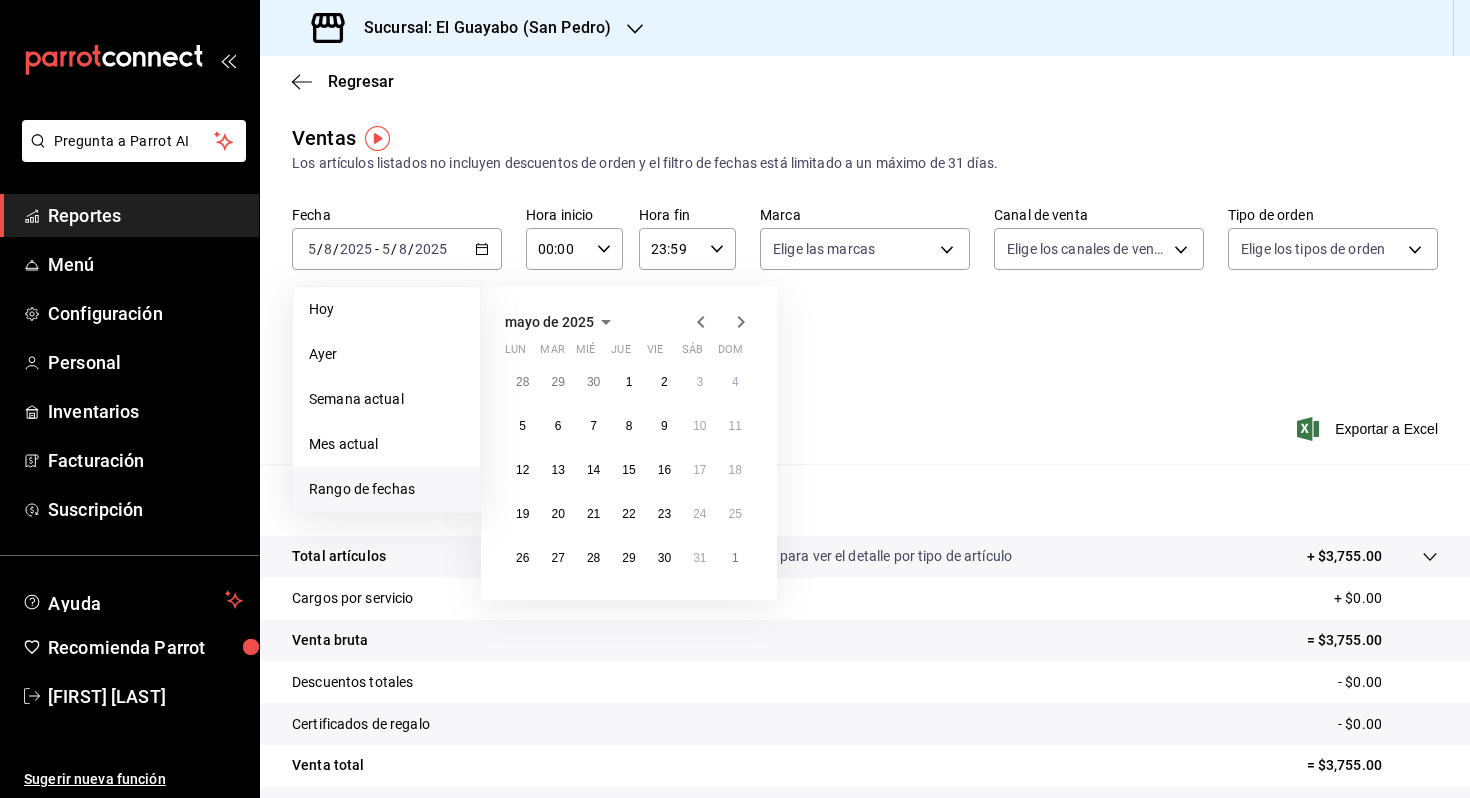 click 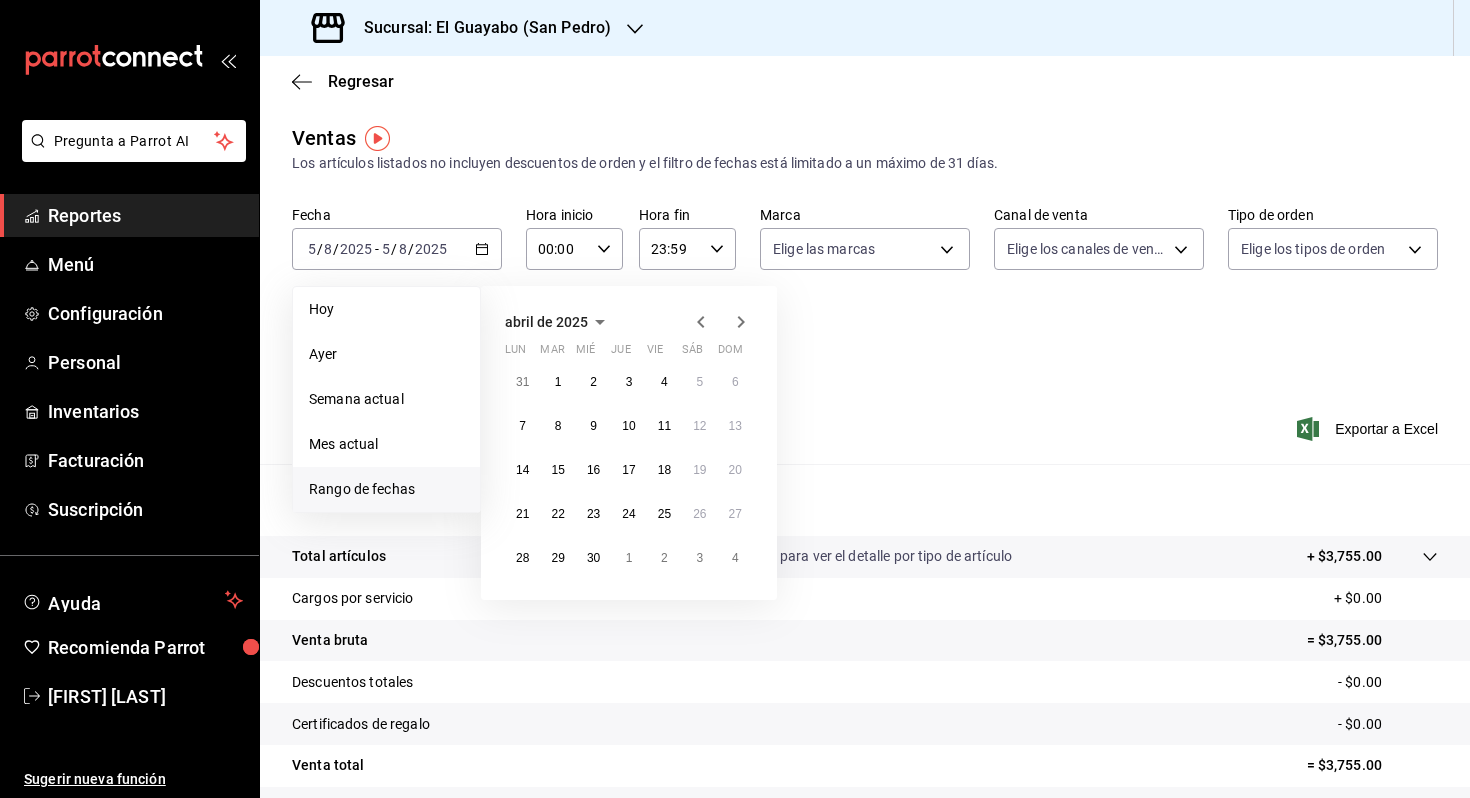 click 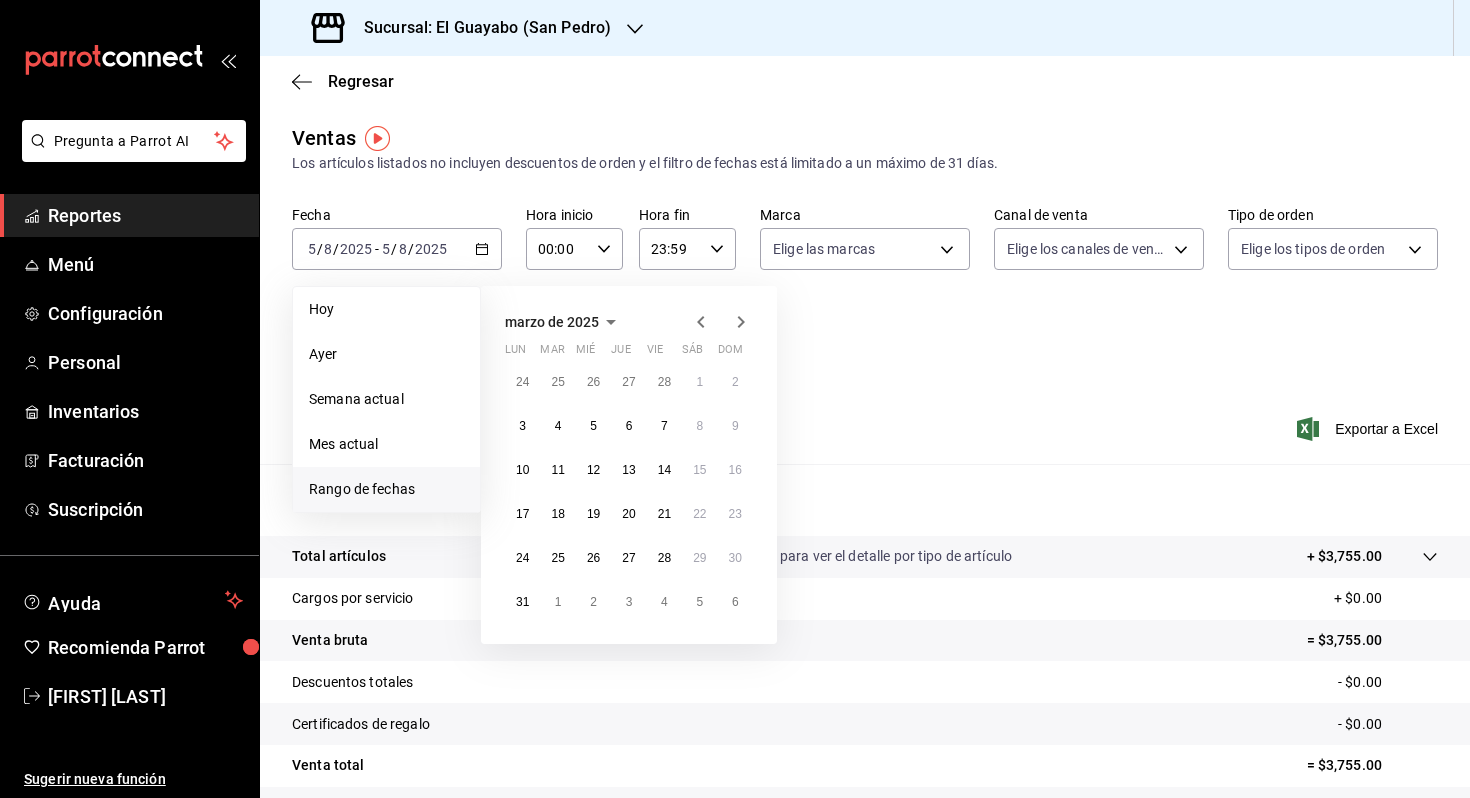 click 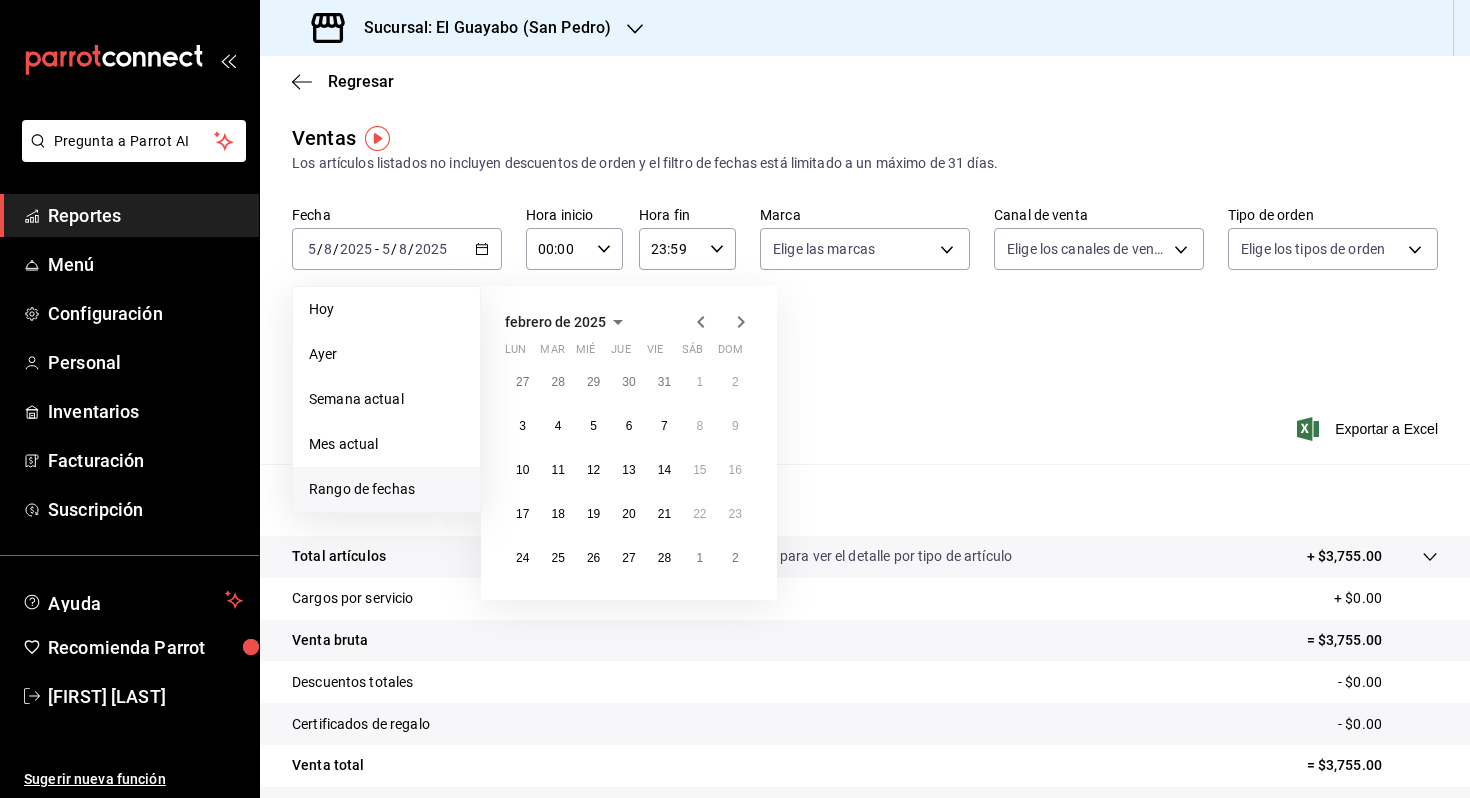 click 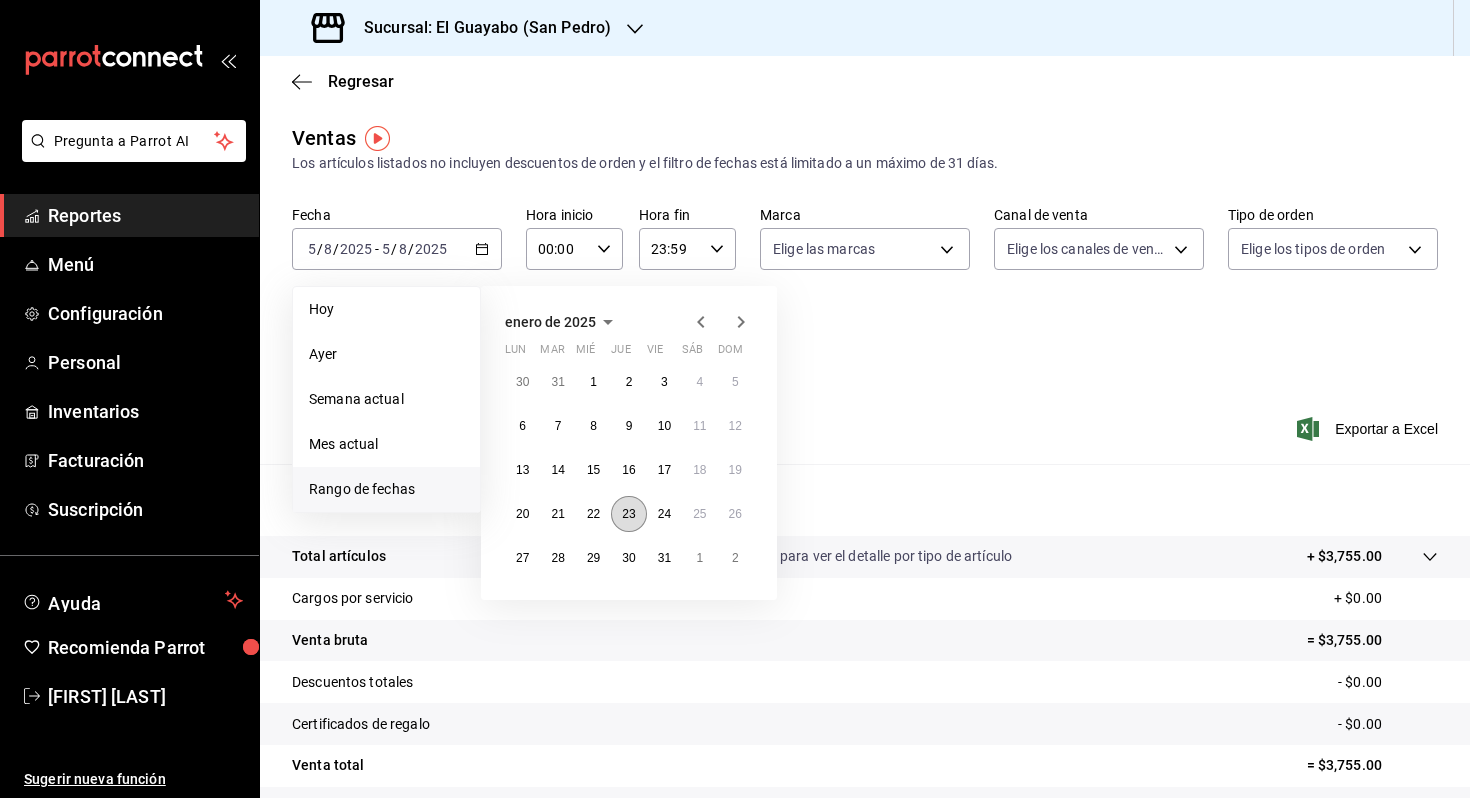 click on "23" at bounding box center [628, 514] 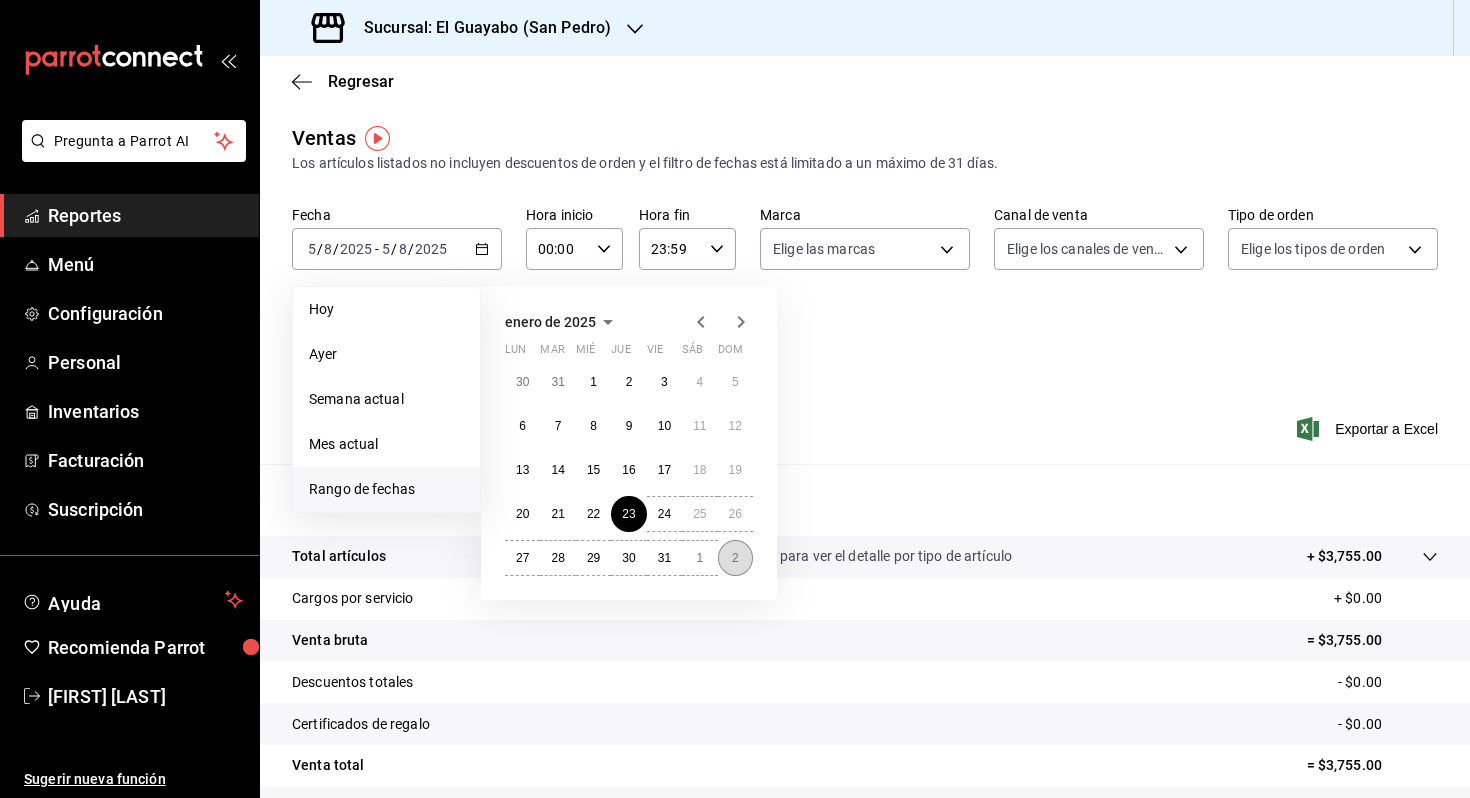 click on "2" at bounding box center (735, 558) 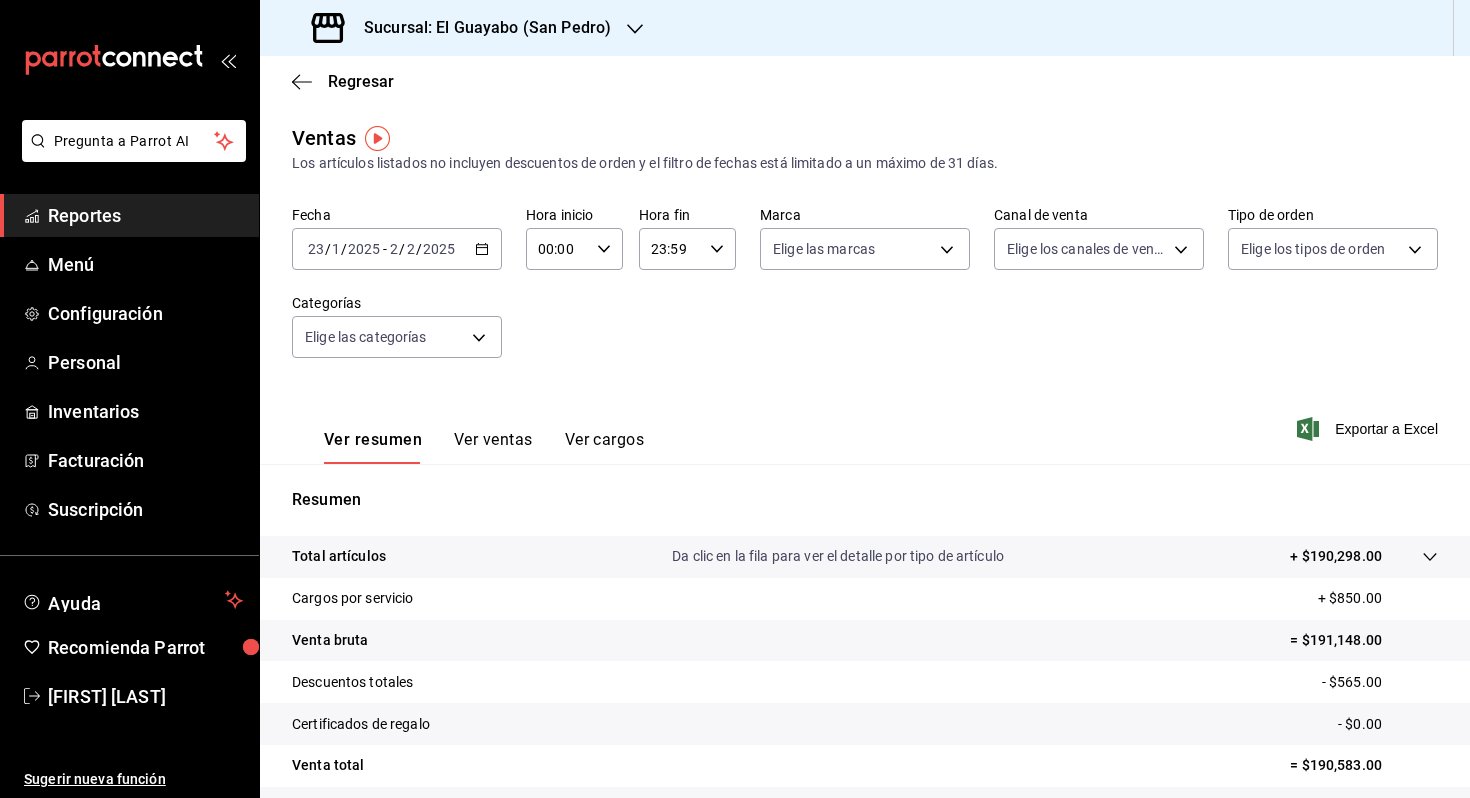 click on "Ver ventas" at bounding box center (493, 447) 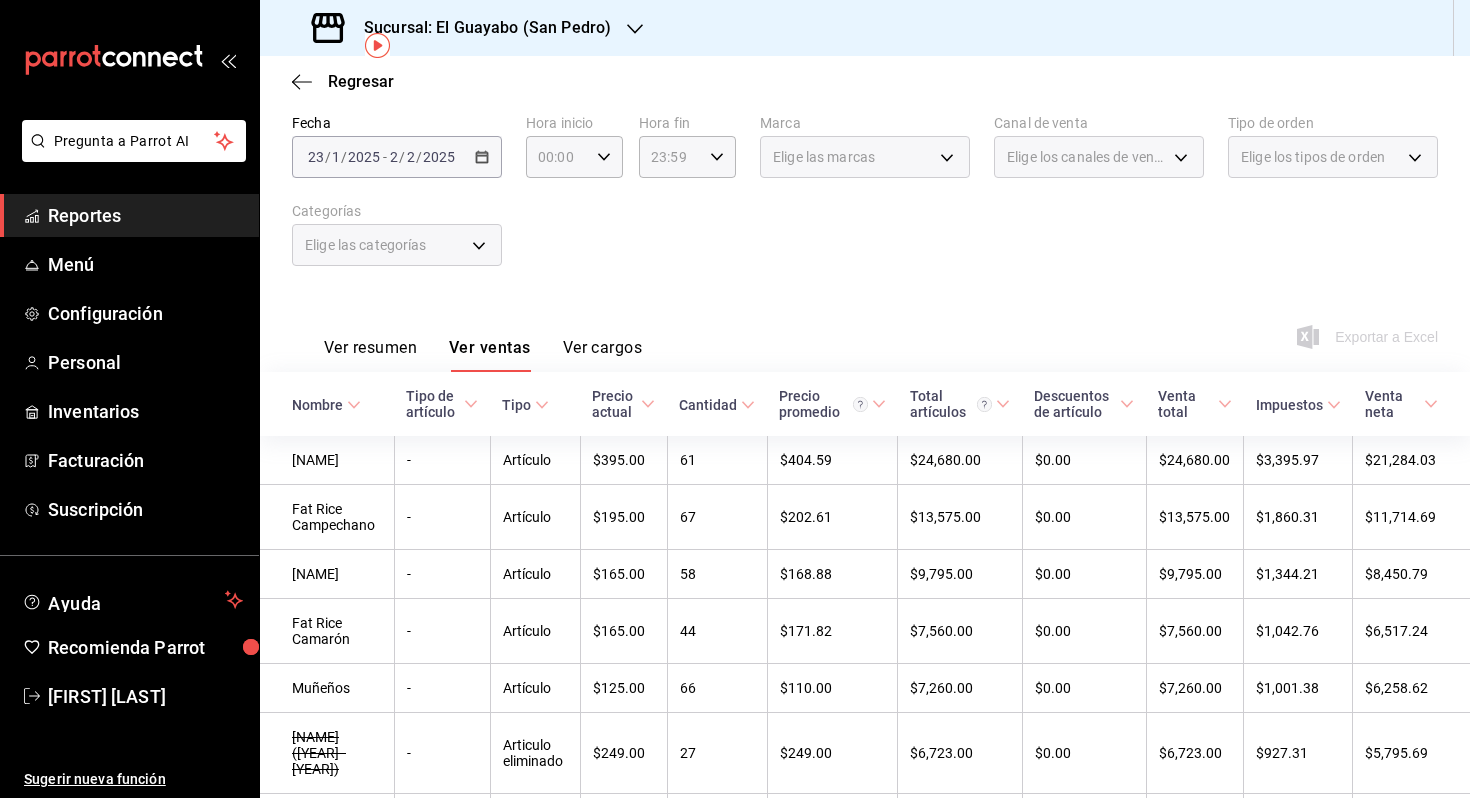 scroll, scrollTop: 0, scrollLeft: 0, axis: both 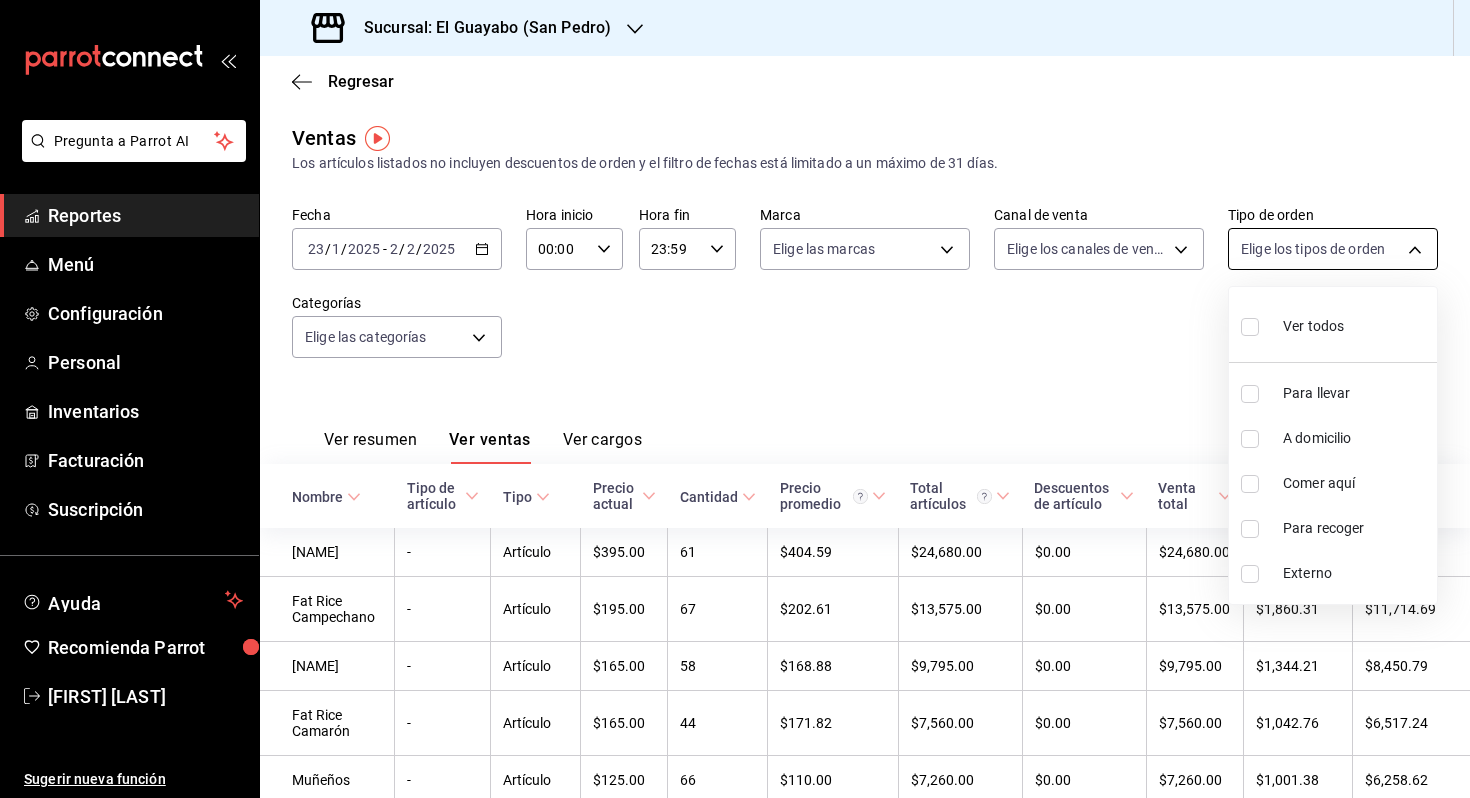 click on "Pregunta a Parrot AI Reportes   Menú   Configuración   Personal   Inventarios   Facturación   Suscripción   Ayuda Recomienda Parrot   [FIRST] [LAST]   Sugerir nueva función   Sucursal: El Guayabo ([CITY]) Regresar Ventas Los artículos listados no incluyen descuentos de orden y el filtro de fechas está limitado a un máximo de 31 días. Fecha [DATE] [DAY] / [MONTH] / [YEAR] - [DATE] [DAY] / [MONTH] / [YEAR] Hora inicio 00:00 Hora inicio Hora fin 23:59 Hora fin Marca Elige las marcas Canal de venta Elige los canales de venta Tipo de orden Elige los tipos de orden Categorías Elige las categorías Ver resumen Ver ventas Ver cargos Exportar a Excel Nombre Tipo de artículo Tipo Precio actual Cantidad Precio promedio   Total artículos   Descuentos de artículo Venta total Impuestos Venta neta [NAME] - Artículo $395.00 61 $404.59 $24,680.00 $0.00 $24,680.00 $3,395.97 $21,284.03 [NAME] - Artículo $195.00 67 $202.61 $13,575.00 $0.00 $13,575.00 $1,860.31 $11,714.69 [NAME] - Artículo $165.00 58 $168.88" at bounding box center (735, 399) 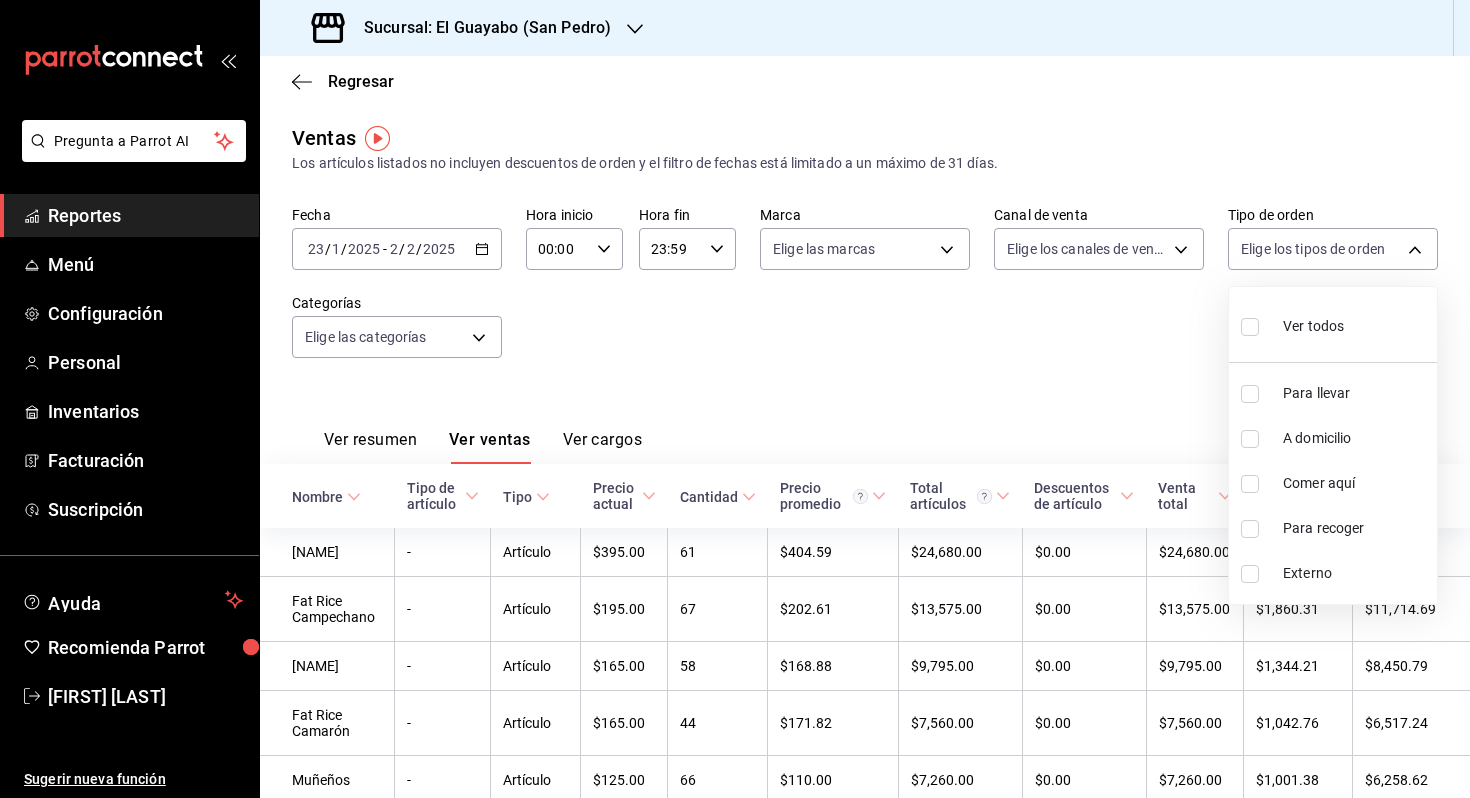 click at bounding box center [735, 399] 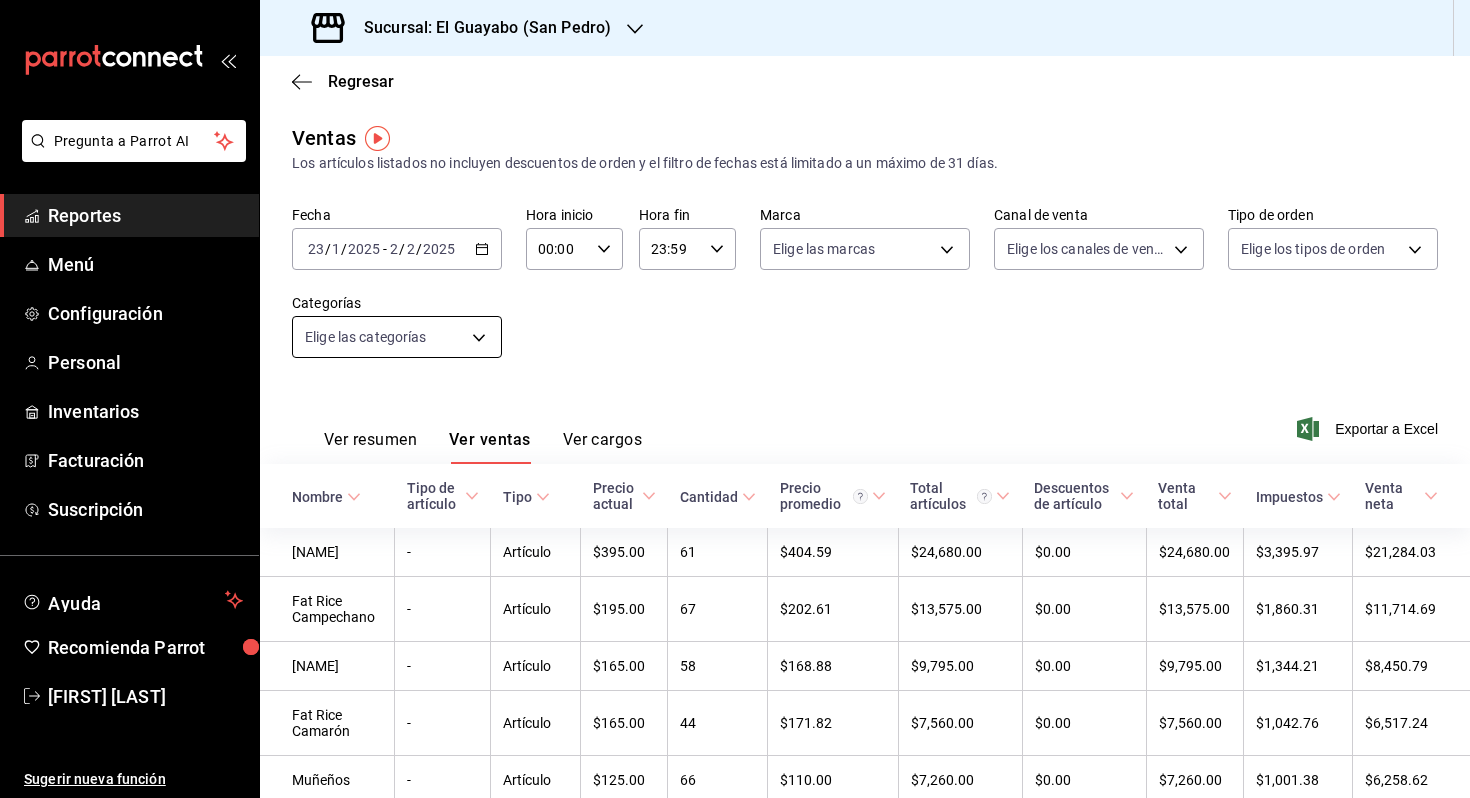 click on "Pregunta a Parrot AI Reportes   Menú   Configuración   Personal   Inventarios   Facturación   Suscripción   Ayuda Recomienda Parrot   [FIRST] [LAST]   Sugerir nueva función   Sucursal: El Guayabo ([CITY]) Regresar Ventas Los artículos listados no incluyen descuentos de orden y el filtro de fechas está limitado a un máximo de 31 días. Fecha [DATE] [DAY] / [MONTH] / [YEAR] - [DATE] [DAY] / [MONTH] / [YEAR] Hora inicio 00:00 Hora inicio Hora fin 23:59 Hora fin Marca Elige las marcas Canal de venta Elige los canales de venta Tipo de orden Elige los tipos de orden Categorías Elige las categorías Ver resumen Ver ventas Ver cargos Exportar a Excel Nombre Tipo de artículo Tipo Precio actual Cantidad Precio promedio   Total artículos   Descuentos de artículo Venta total Impuestos Venta neta [NAME] - Artículo $395.00 61 $404.59 $24,680.00 $0.00 $24,680.00 $3,395.97 $21,284.03 [NAME] - Artículo $195.00 67 $202.61 $13,575.00 $0.00 $13,575.00 $1,860.31 $11,714.69 [NAME] - Artículo $165.00 58 $168.88" at bounding box center [735, 399] 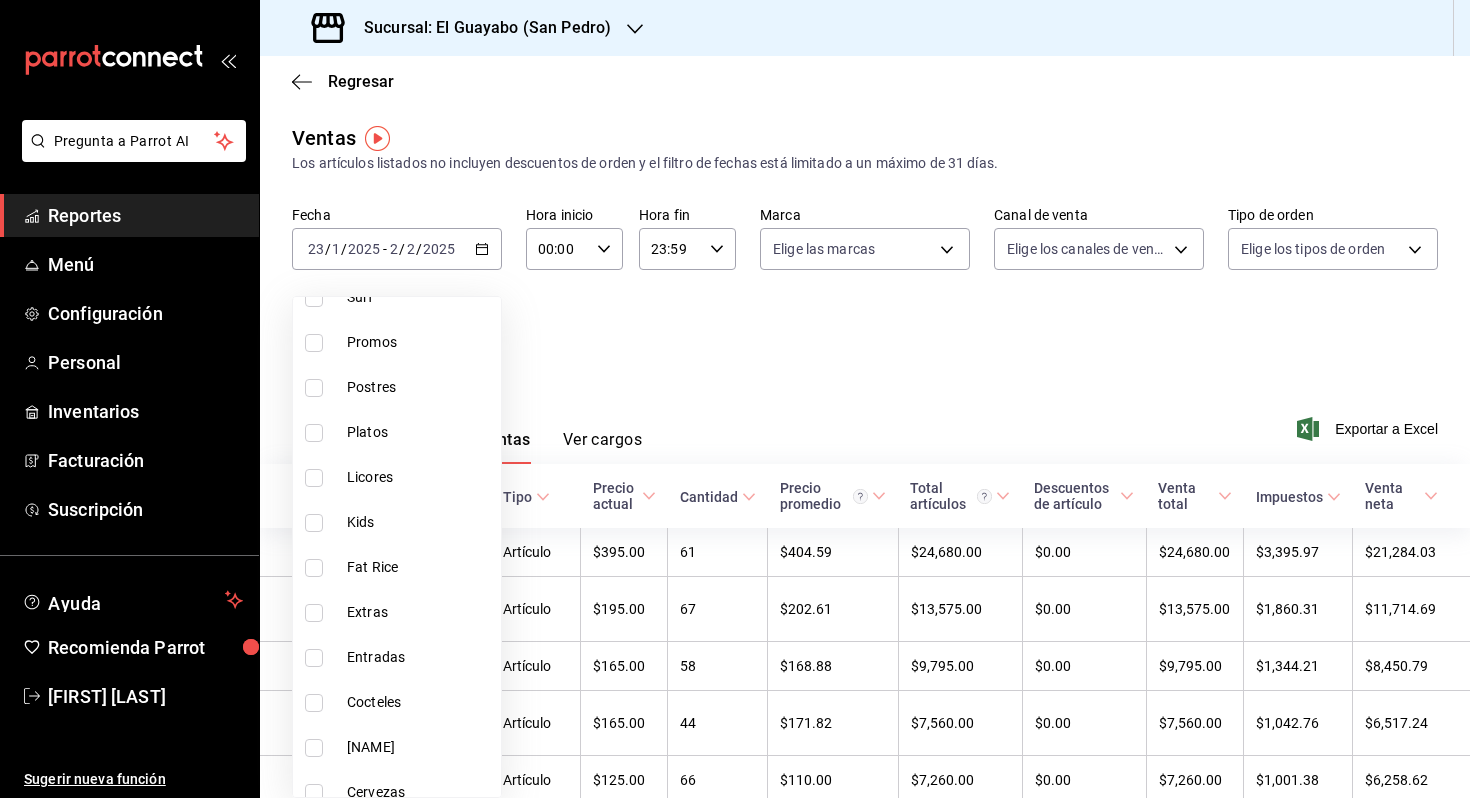 scroll, scrollTop: 345, scrollLeft: 0, axis: vertical 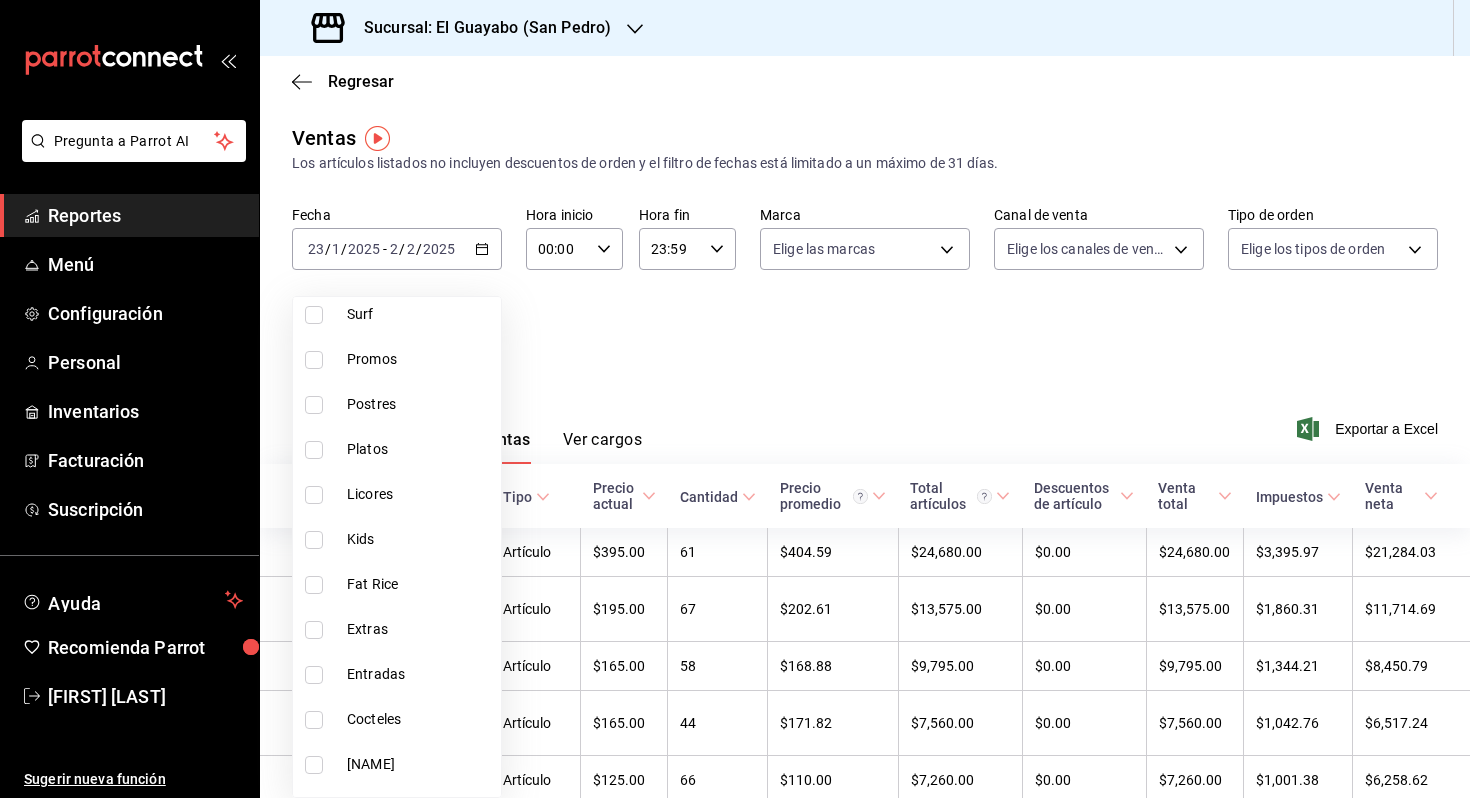 click on "Promos" at bounding box center (420, 359) 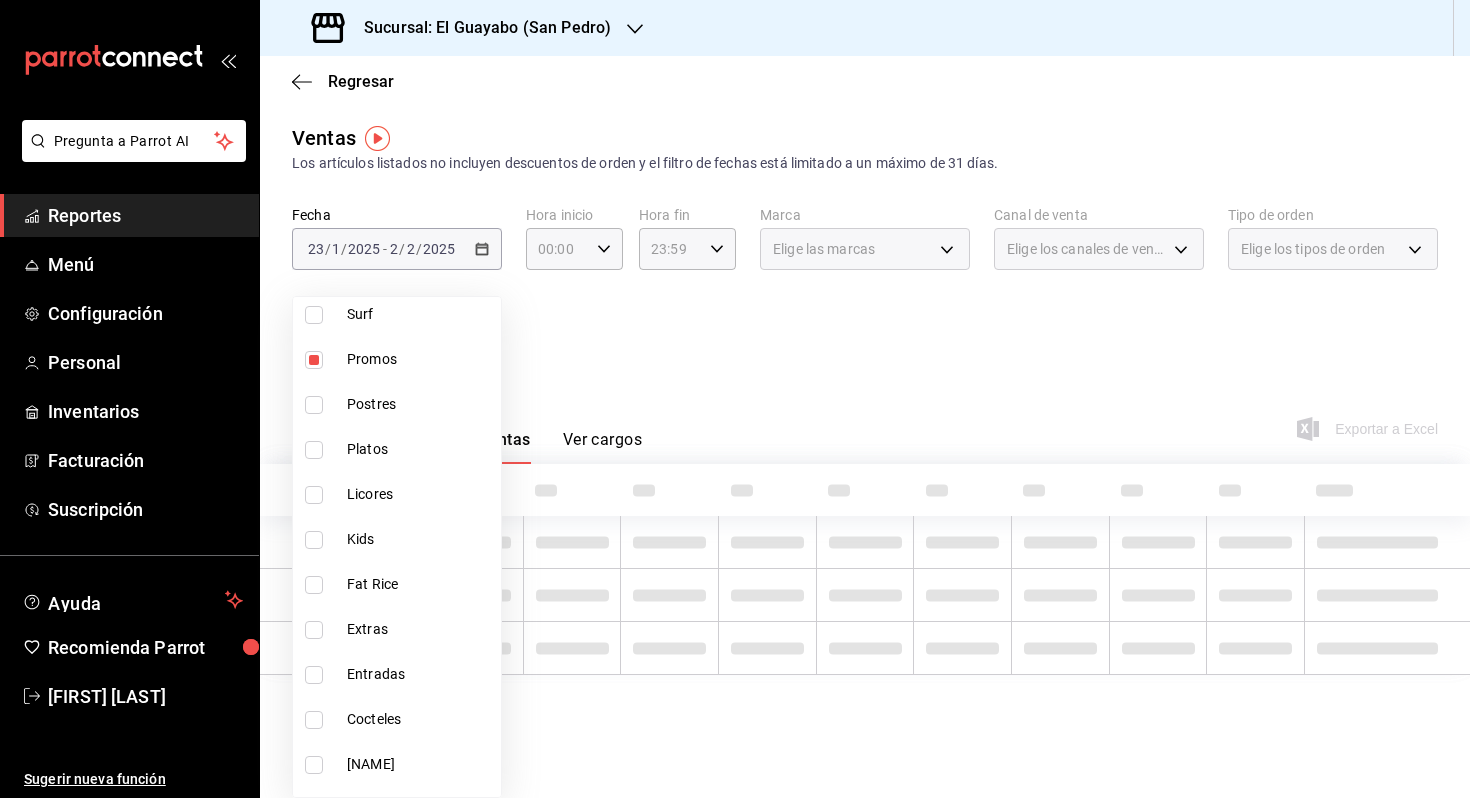 click at bounding box center [735, 399] 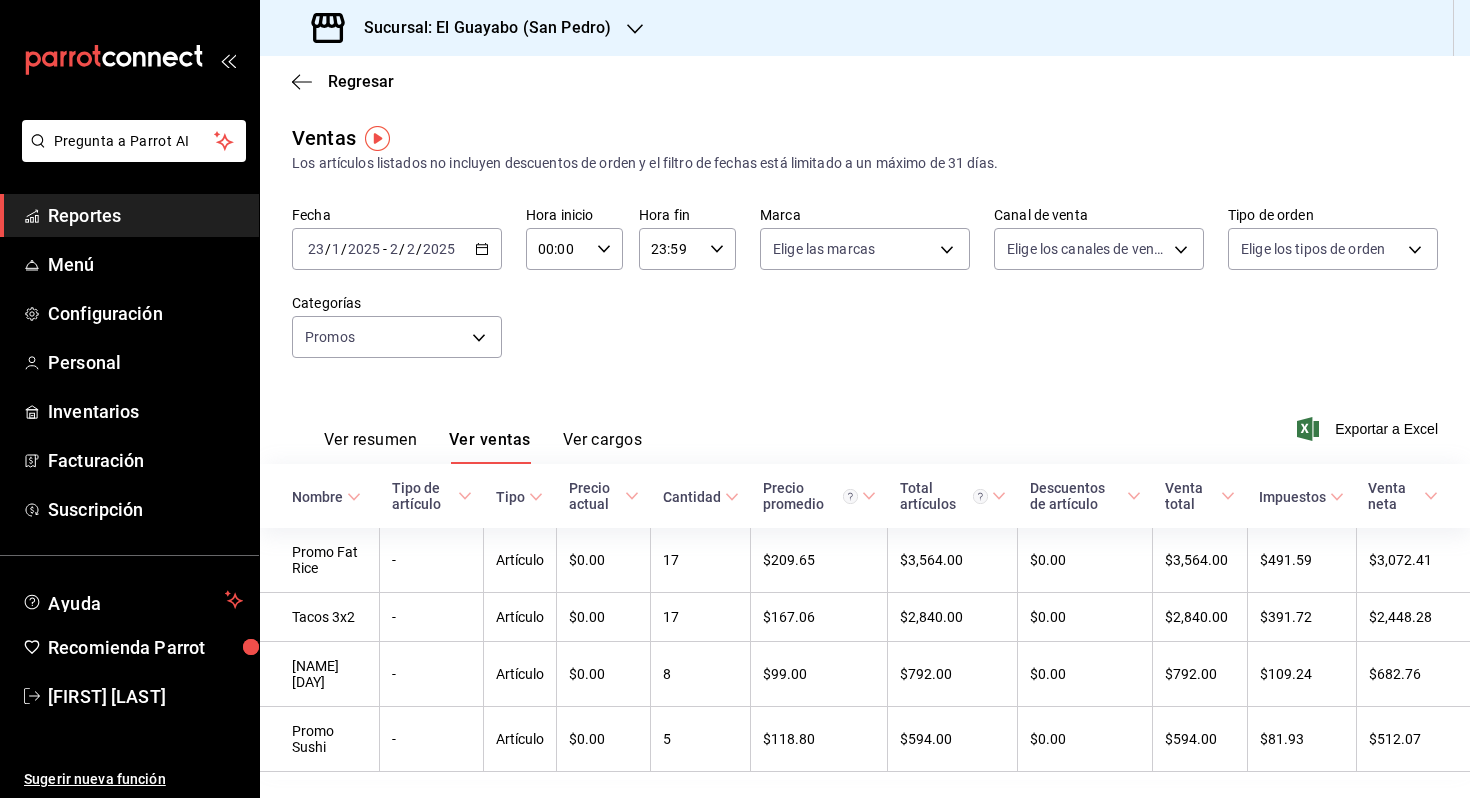 scroll, scrollTop: 50, scrollLeft: 0, axis: vertical 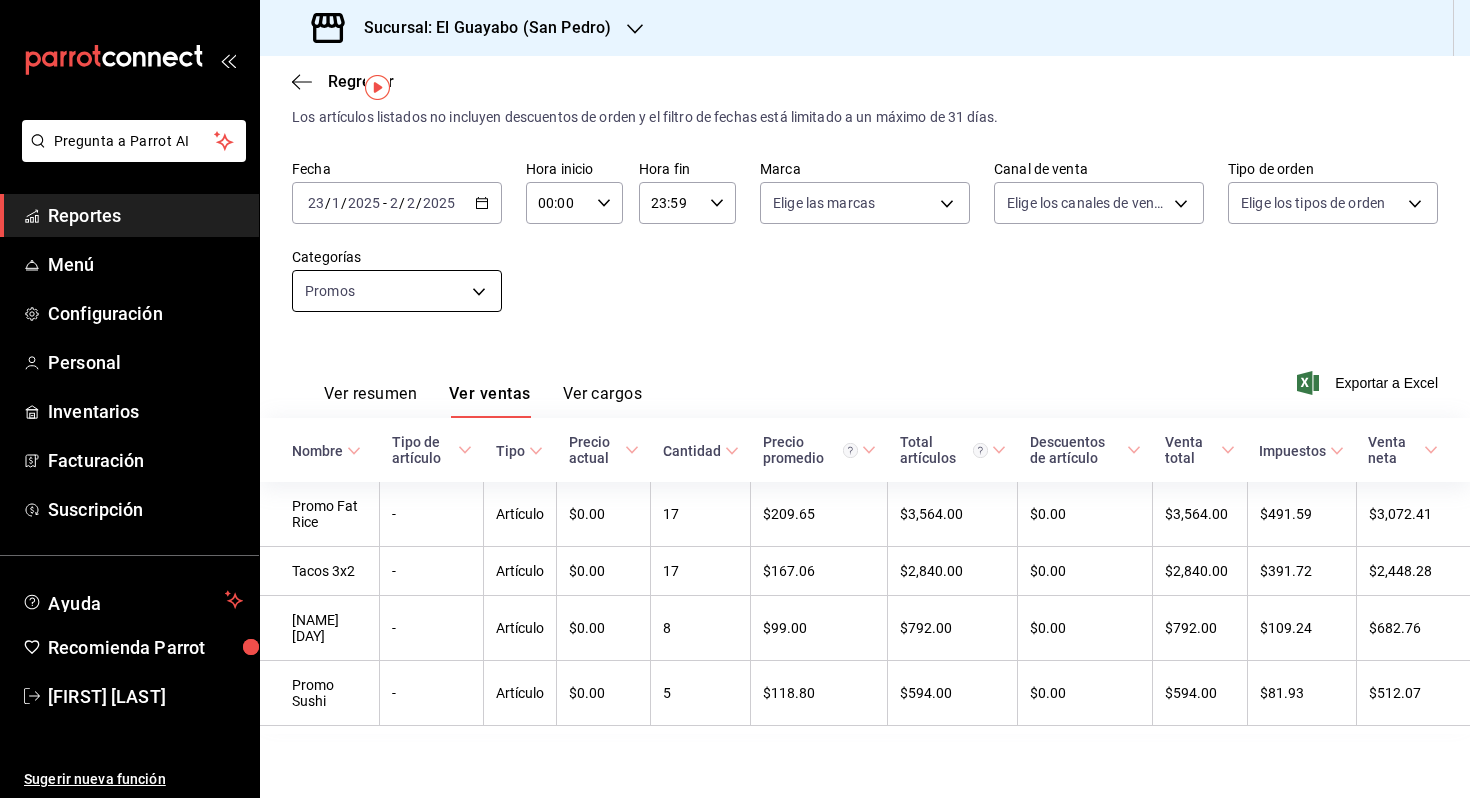 click on "Pregunta a Parrot AI Reportes   Menú   Configuración   Personal   Inventarios   Facturación   Suscripción   Ayuda Recomienda Parrot   [FIRST] [LAST]   Sugerir nueva función   Sucursal: El Guayabo (Festival) Regresar Ventas Los artículos listados no incluyen descuentos de orden y el filtro de fechas está limitado a un máximo de 31 días. Fecha [DATE] [DAY] / [MONTH] / [YEAR] - [DATE] [DAY] / [MONTH] / [YEAR] Hora inicio 00:00 Hora inicio Hora fin 23:59 Hora fin Marca Elige las marcas Canal de venta Elige los canales de venta Tipo de orden Elige los tipos de orden Categorías Promos [UUID] Ver resumen Ver ventas Ver cargos Exportar a Excel Nombre Tipo de artículo Tipo Precio actual Cantidad Precio promedio   Total artículos   Descuentos de artículo Venta total Impuestos Venta neta Promo [NAME] - Artículo $0.00 17 $209.65 $3,564.00 $0.00 $3,564.00 $491.59 $3,072.41 Tacos 3x2 - Artículo $0.00 17 $167.06 $2,840.00 $0.00 $2,840.00 $391.72 $2,448.28 [NAME] - Artículo $0.00 8 $0.00" at bounding box center [735, 399] 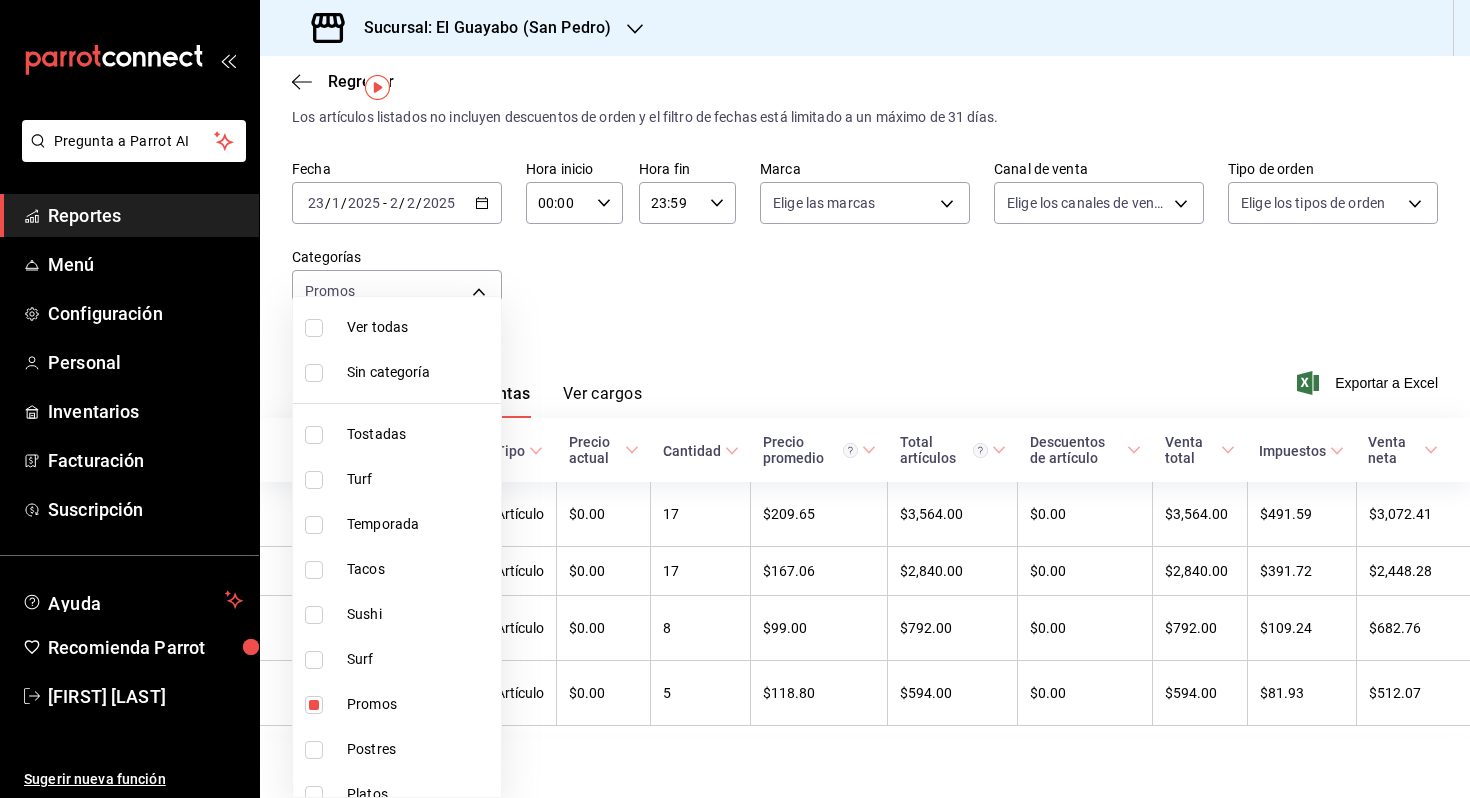 click on "Ver todas" at bounding box center (420, 327) 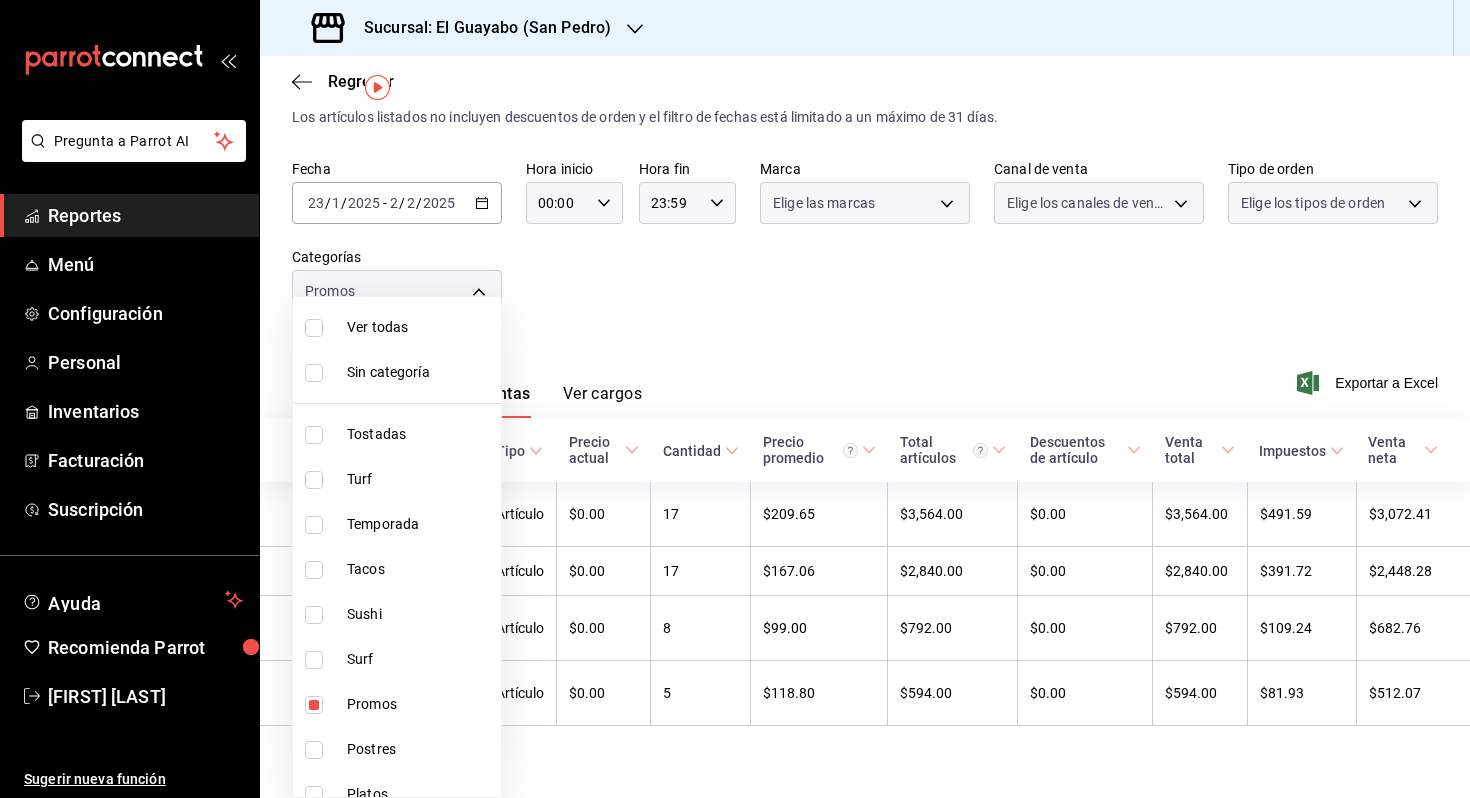 scroll, scrollTop: 0, scrollLeft: 0, axis: both 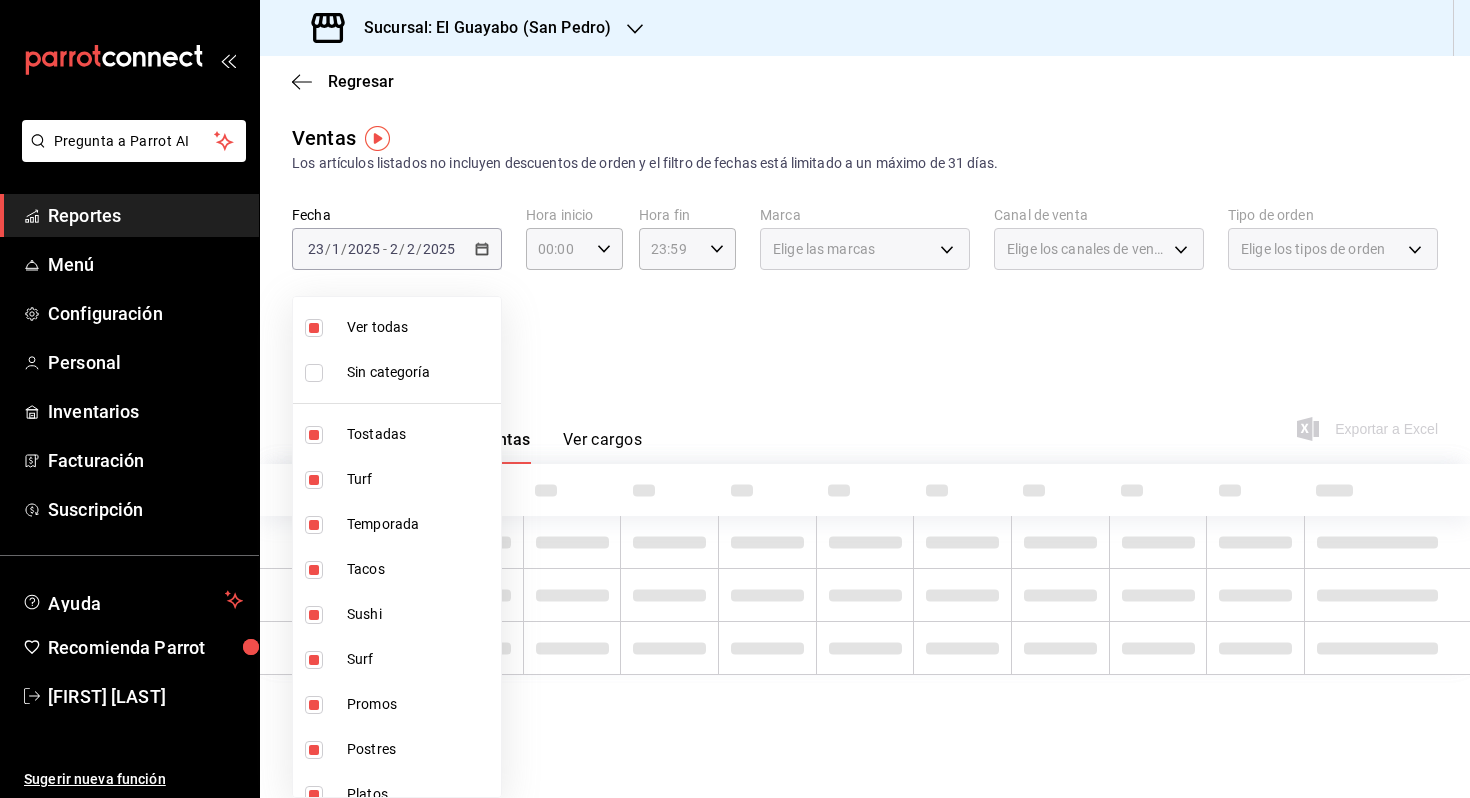 click at bounding box center (735, 399) 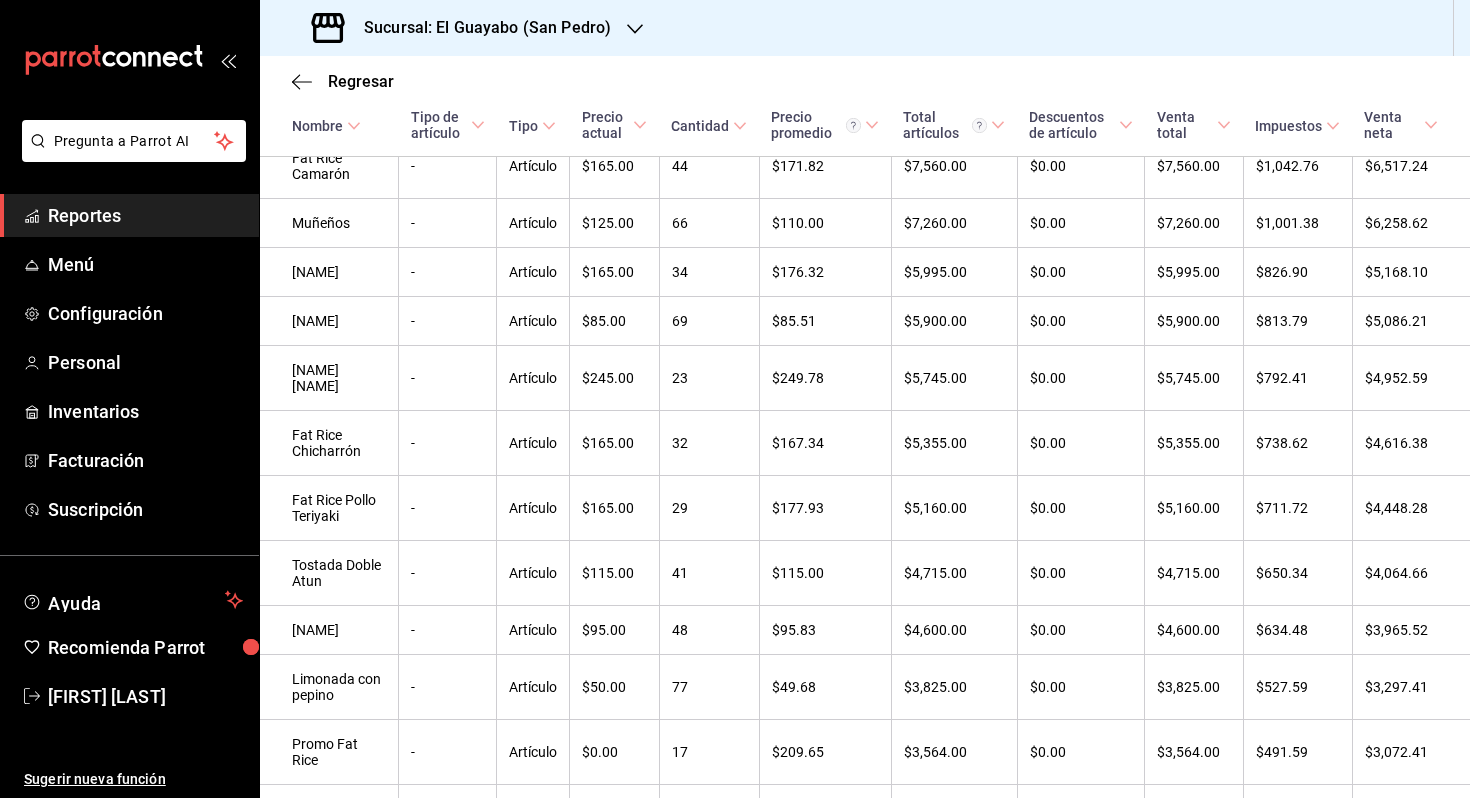 scroll, scrollTop: 249, scrollLeft: 0, axis: vertical 